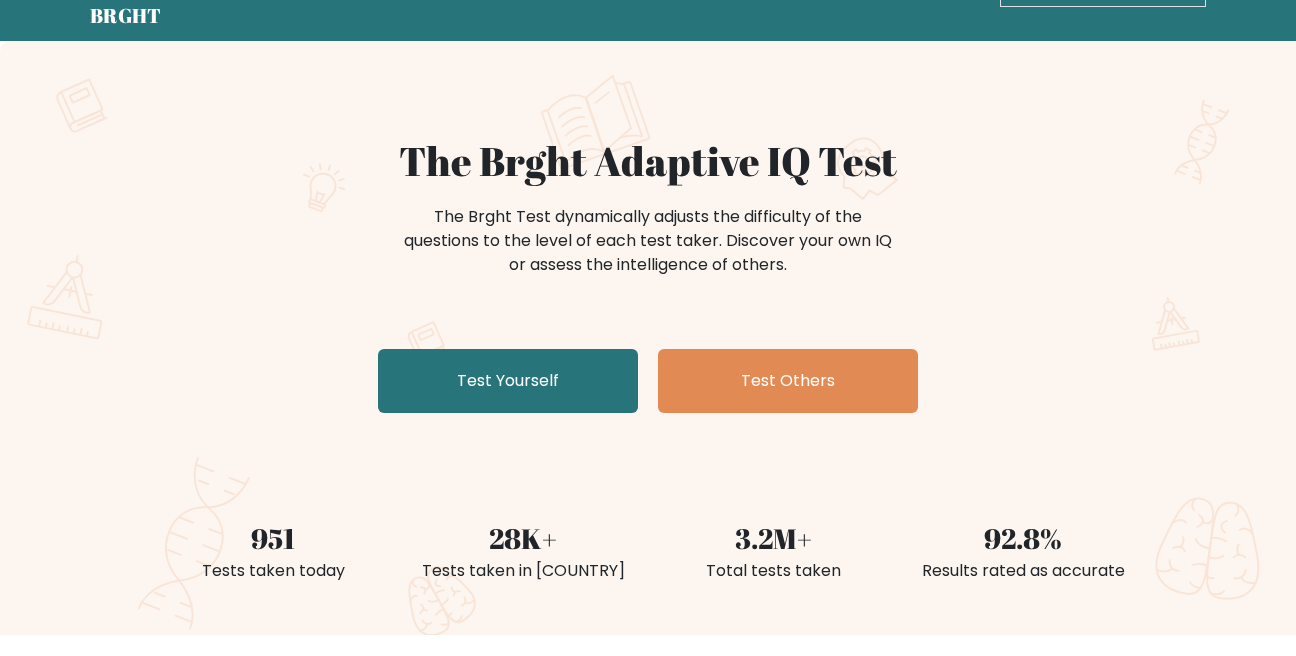 scroll, scrollTop: 70, scrollLeft: 0, axis: vertical 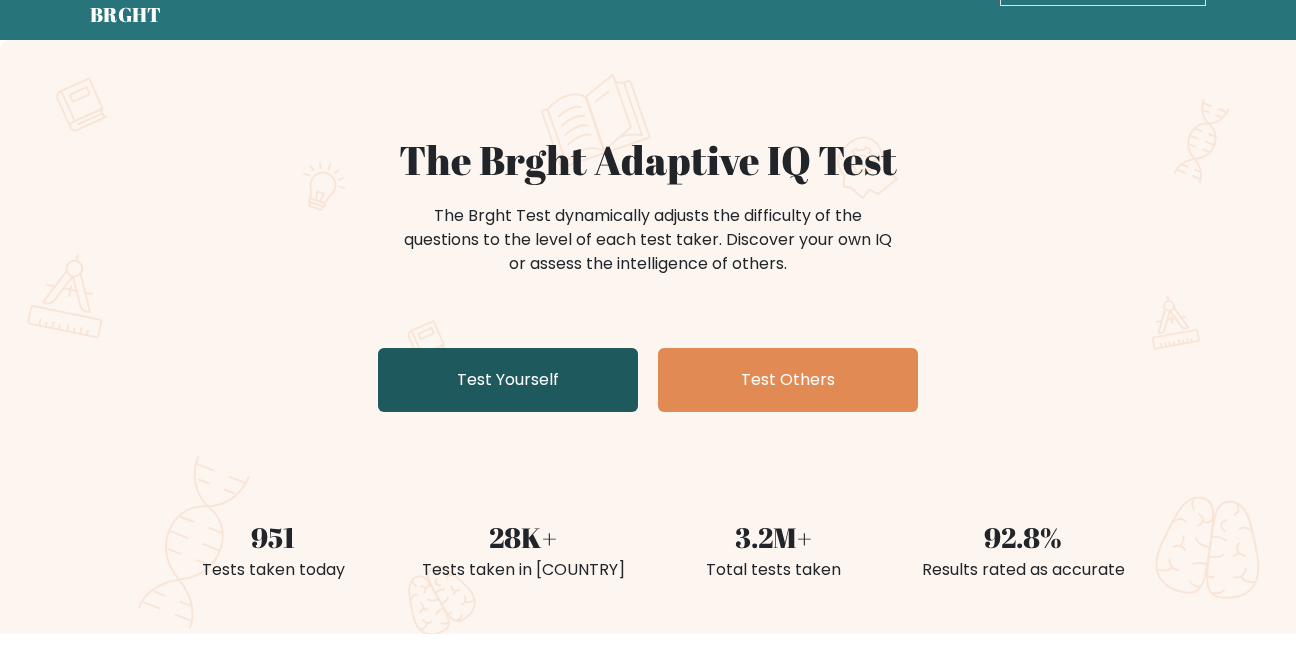 click on "Test Yourself" at bounding box center (508, 380) 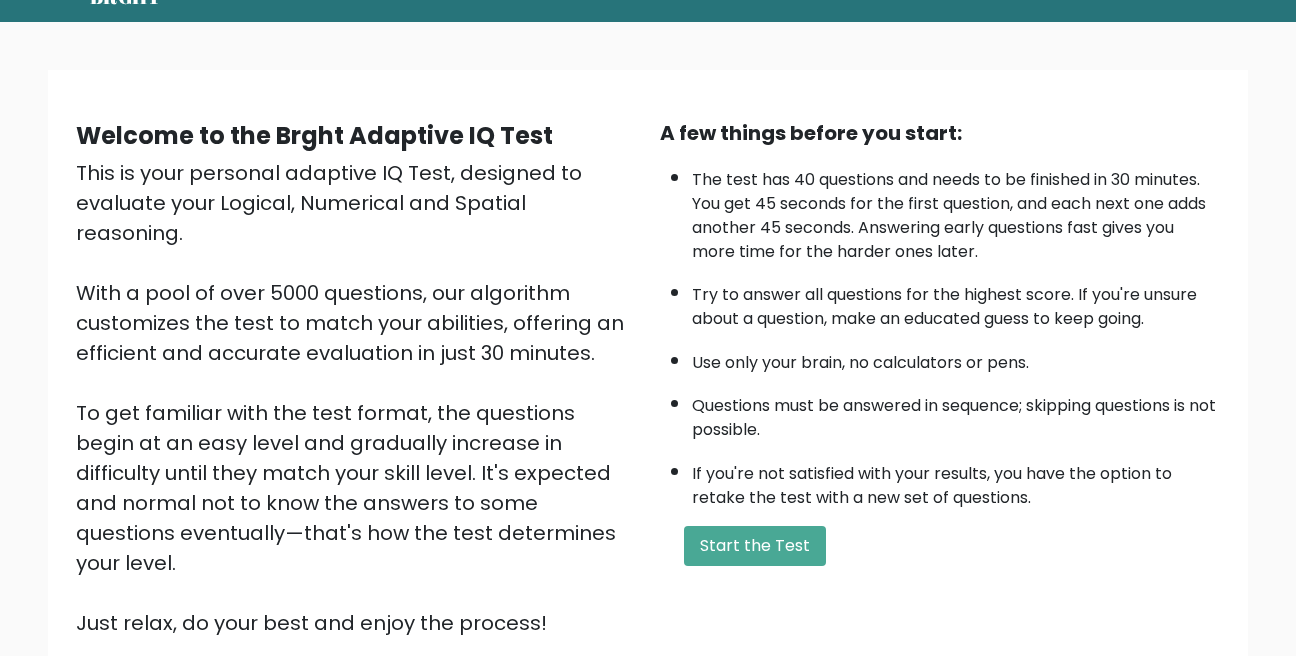 scroll, scrollTop: 0, scrollLeft: 0, axis: both 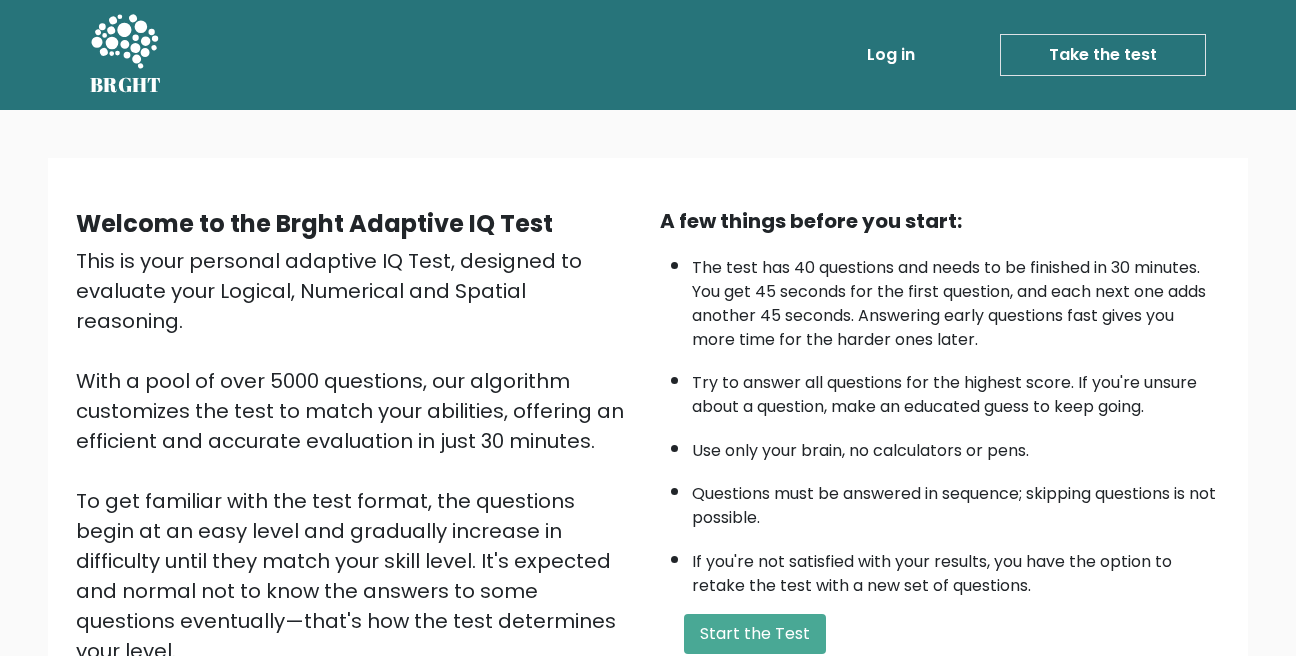 click on "Log in" at bounding box center (891, 55) 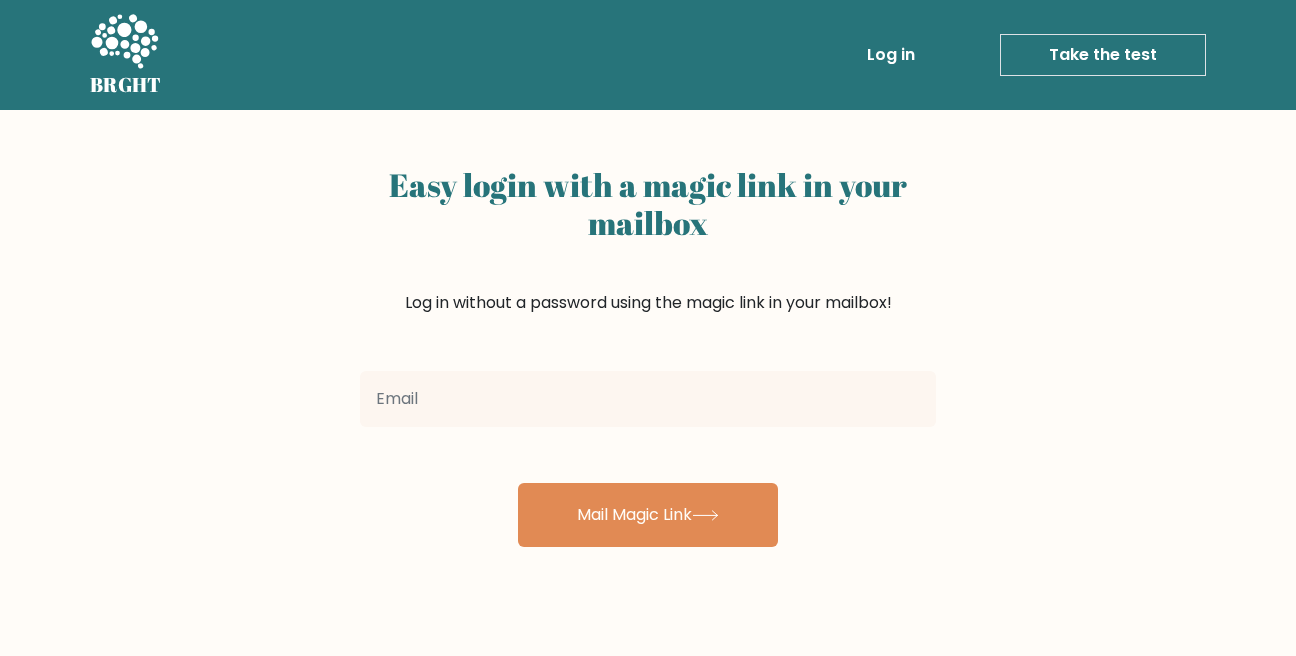 scroll, scrollTop: 0, scrollLeft: 0, axis: both 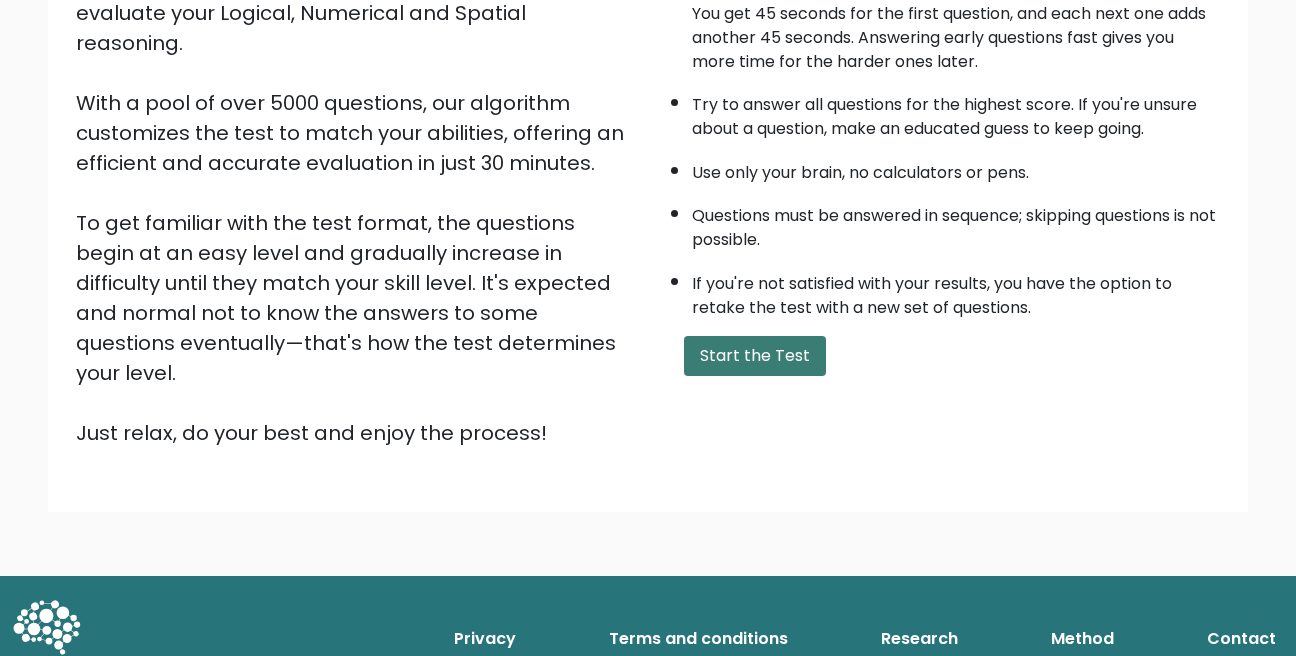click on "Start the Test" at bounding box center [755, 356] 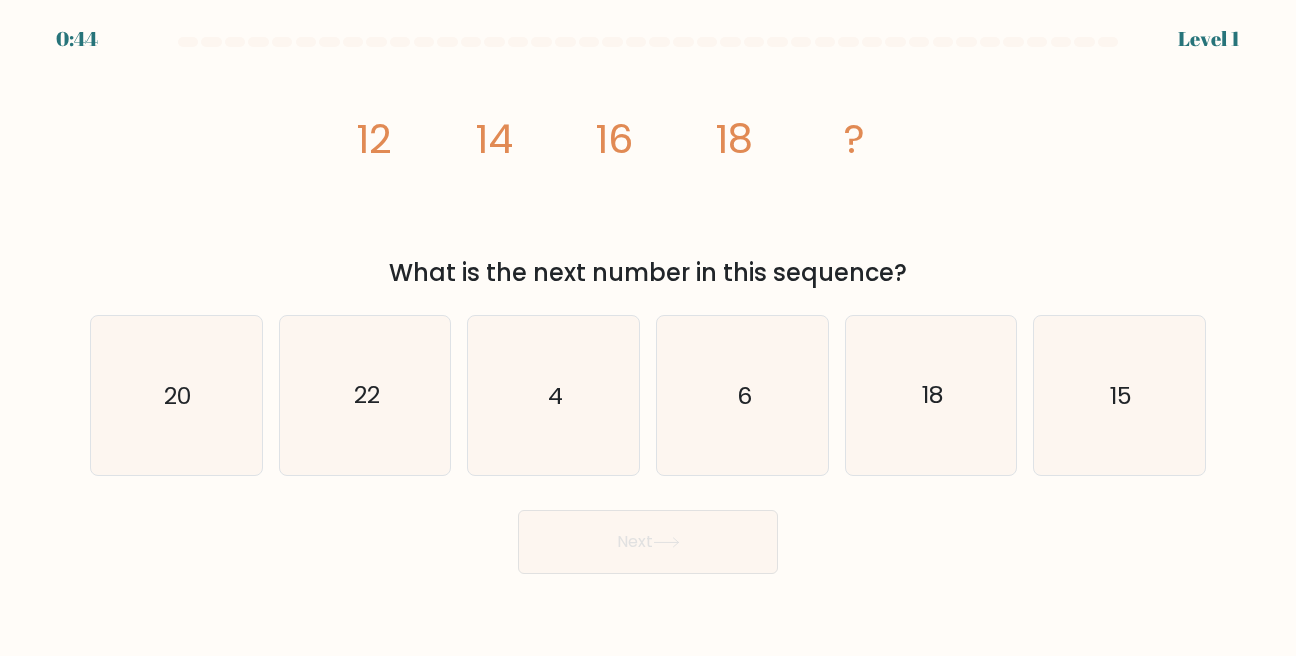 scroll, scrollTop: 0, scrollLeft: 0, axis: both 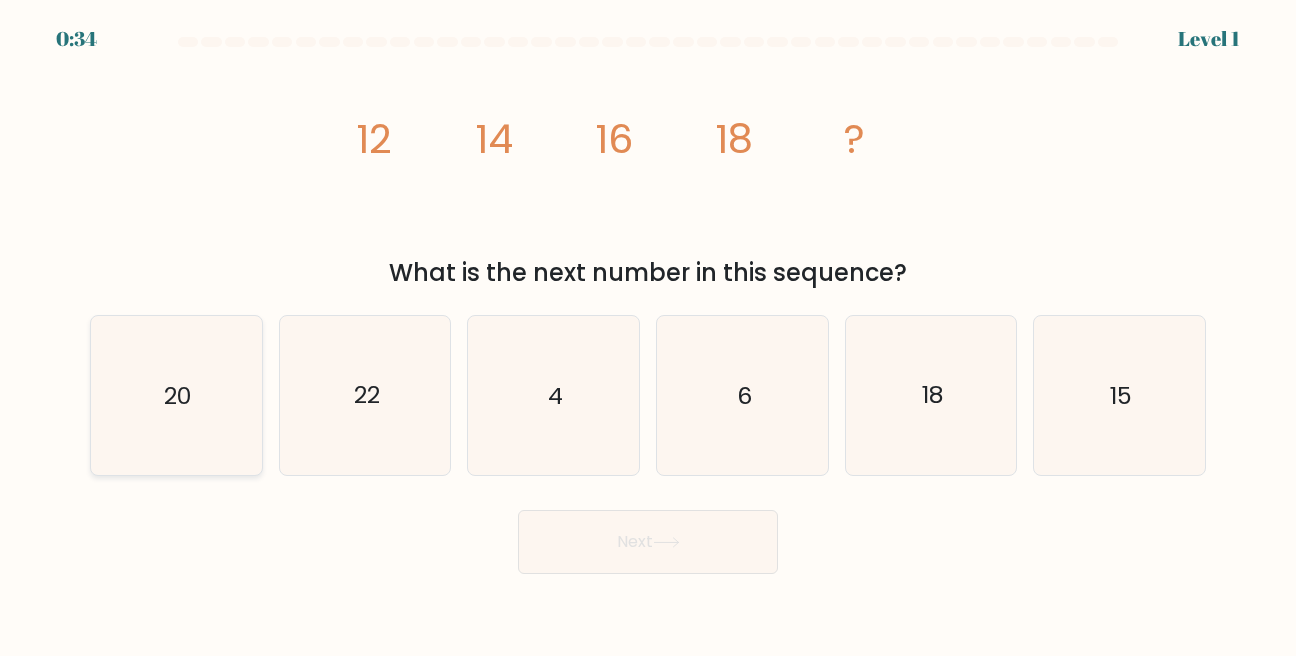 click on "20" 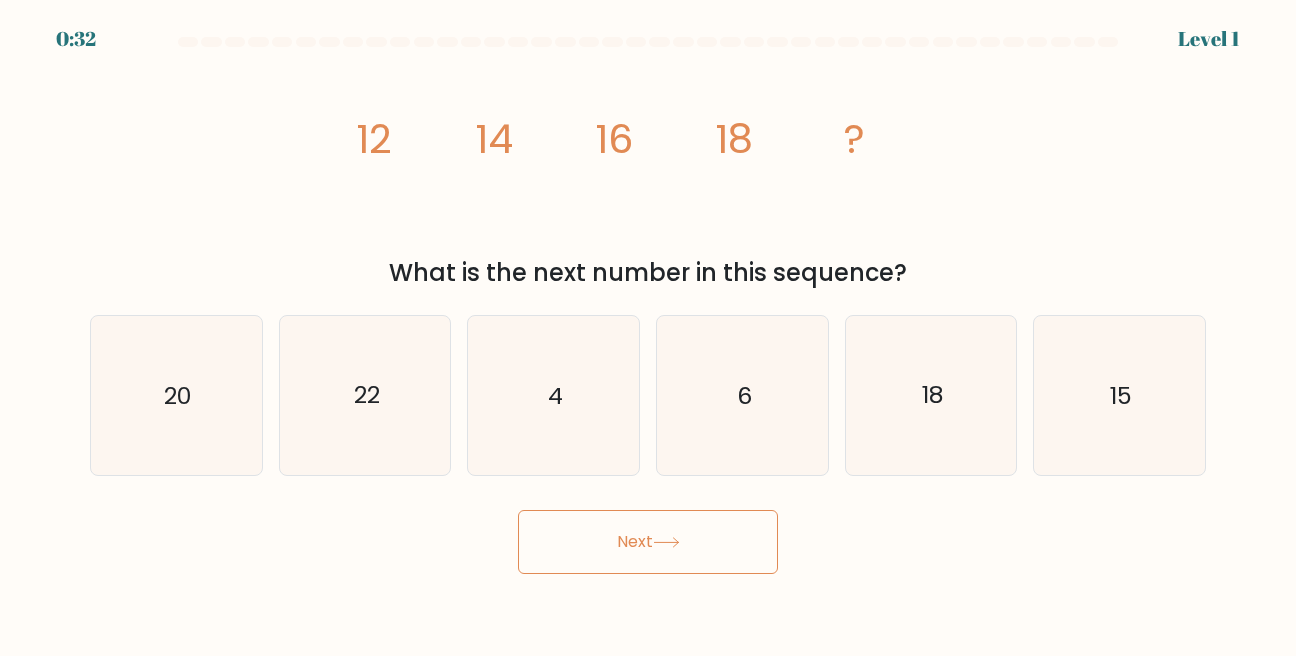 click on "Next" at bounding box center [648, 542] 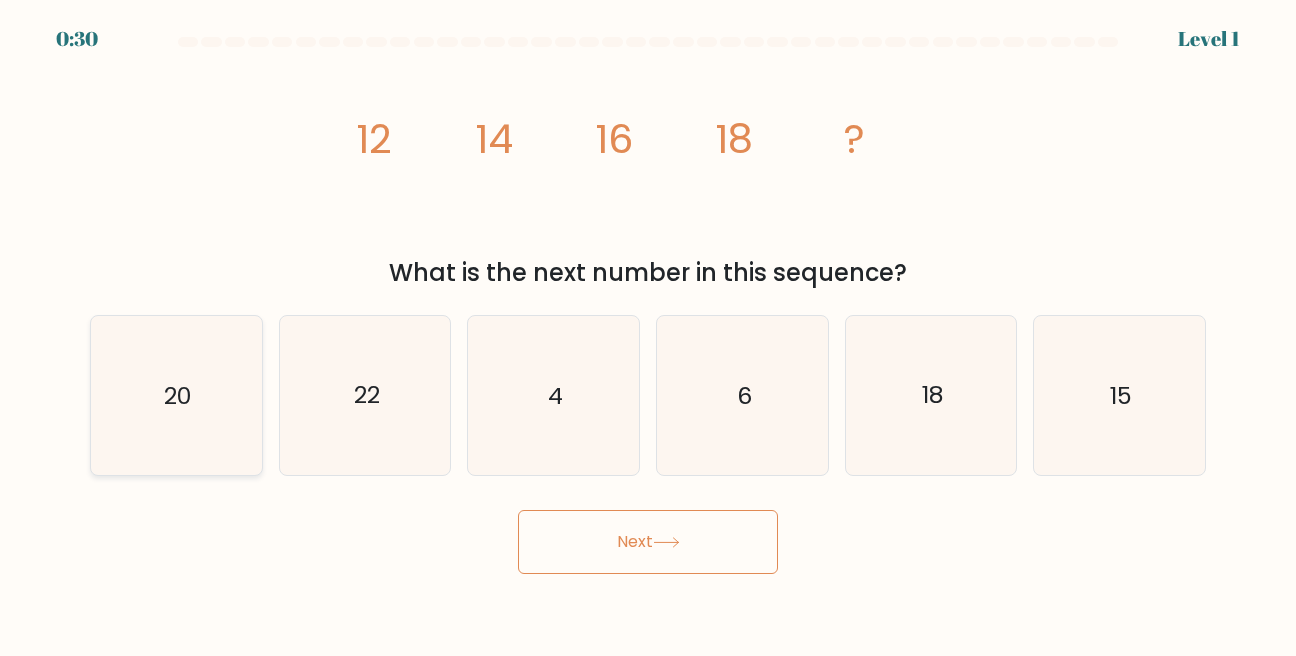 click on "20" 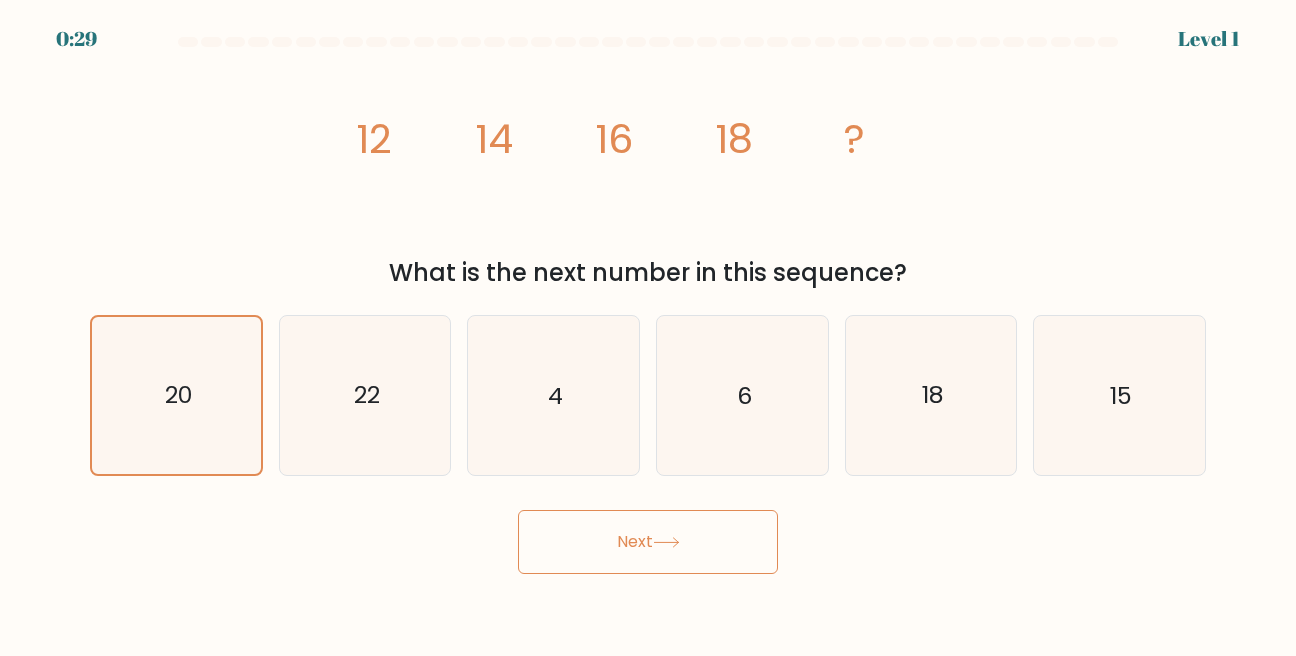 click on "Next" at bounding box center [648, 542] 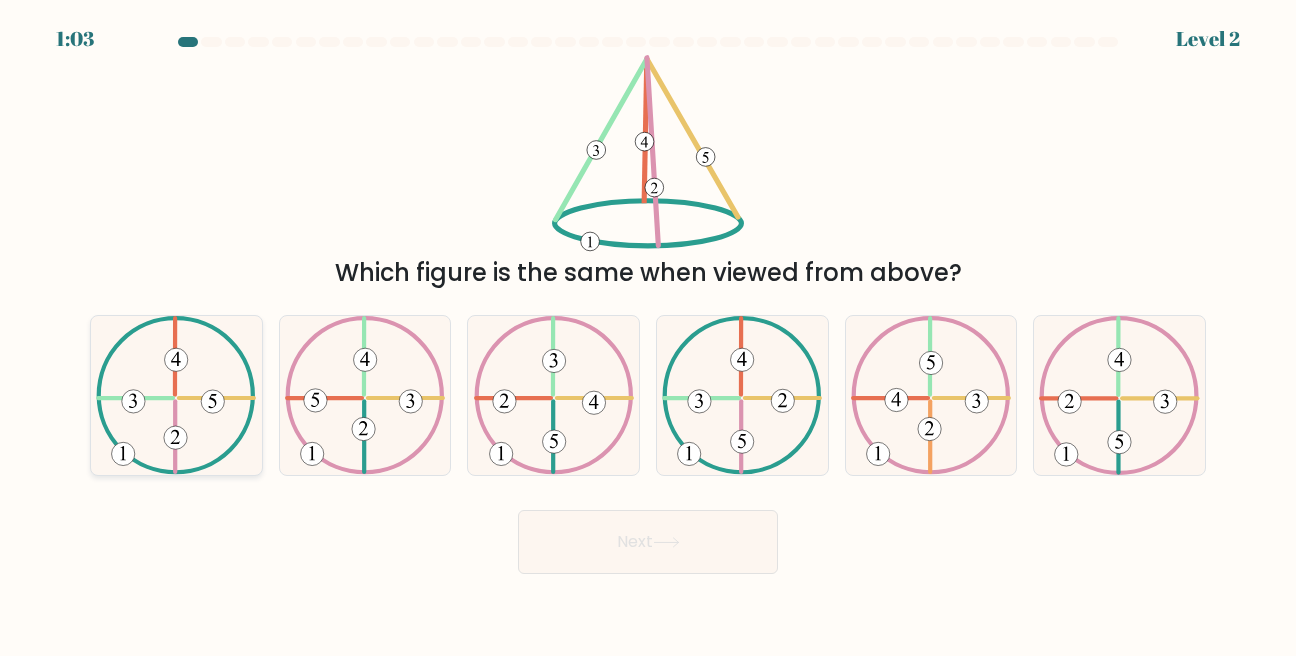 click 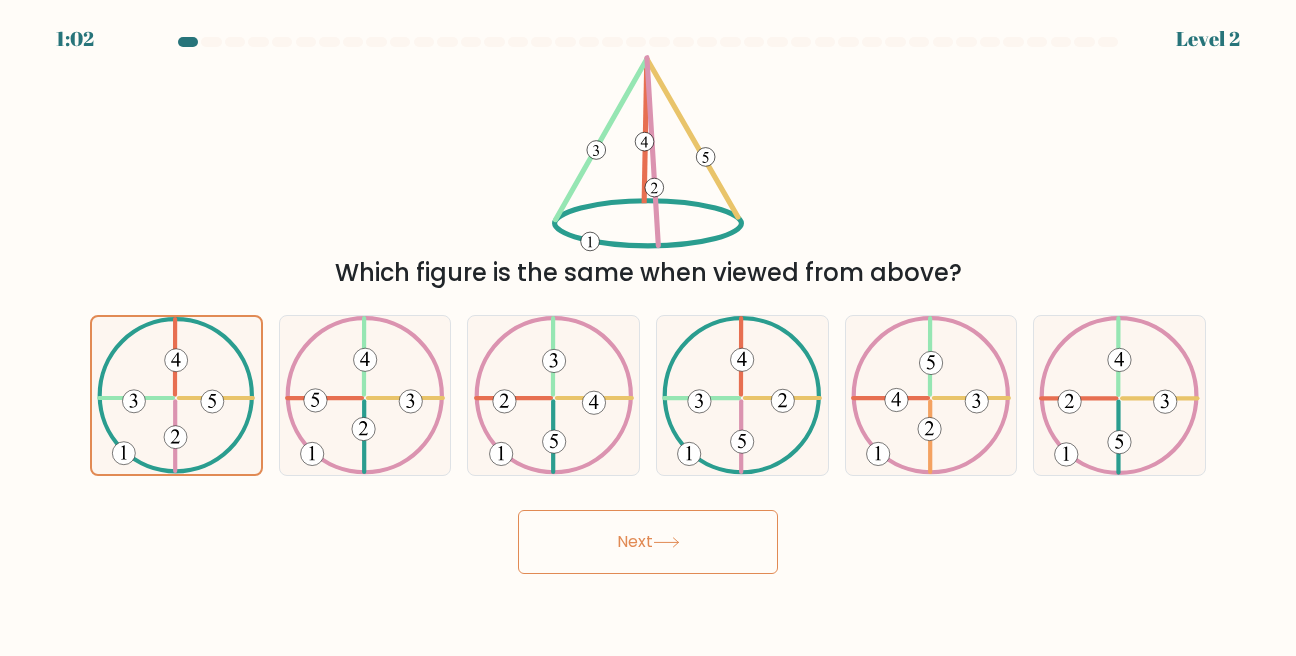 click on "Next" at bounding box center (648, 542) 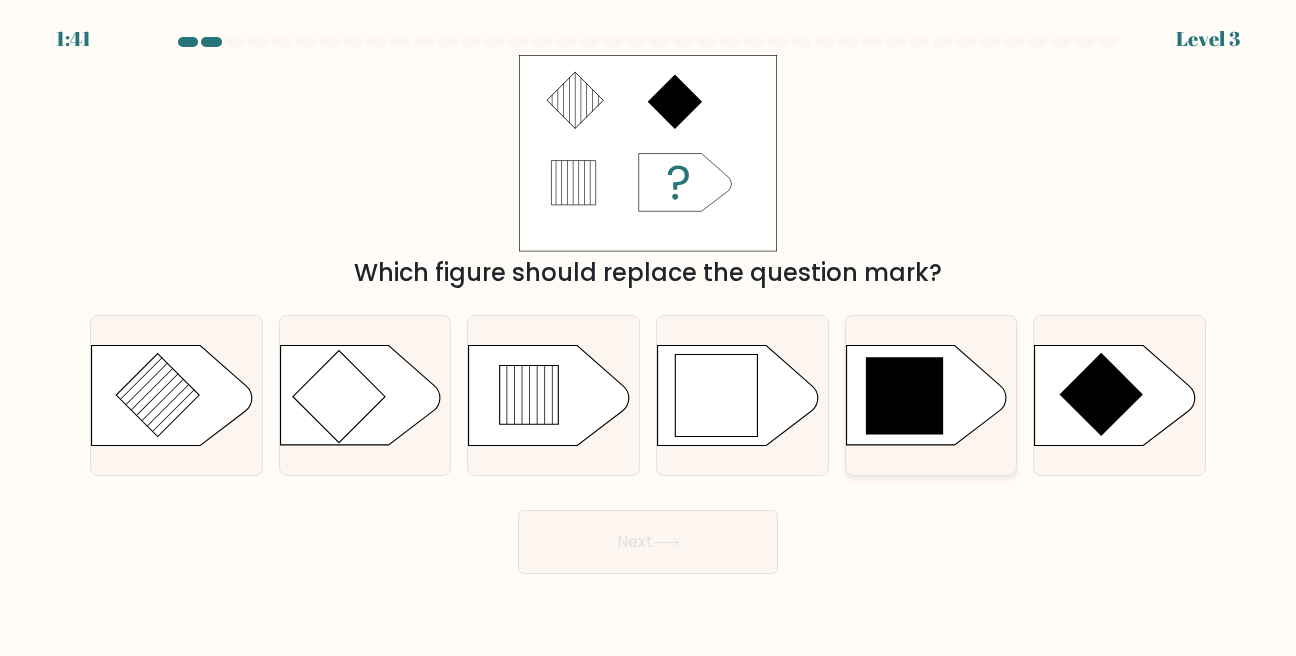 drag, startPoint x: 904, startPoint y: 393, endPoint x: 882, endPoint y: 416, distance: 31.827662 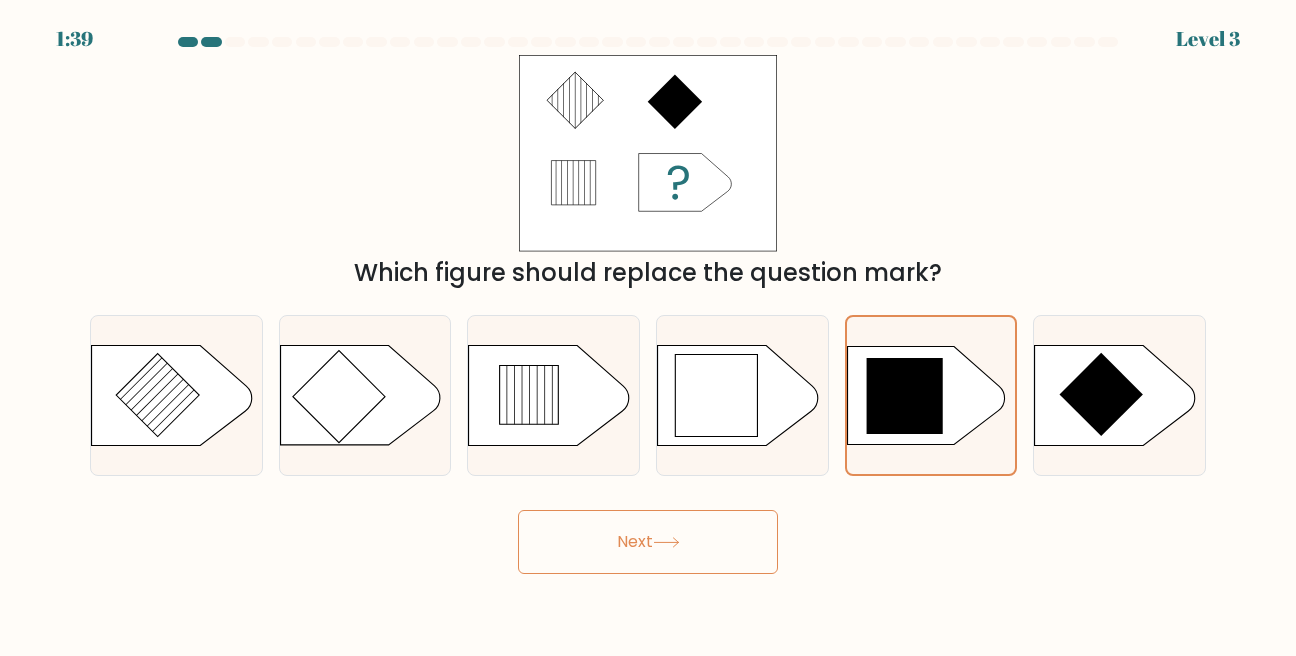 click on "Next" at bounding box center (648, 542) 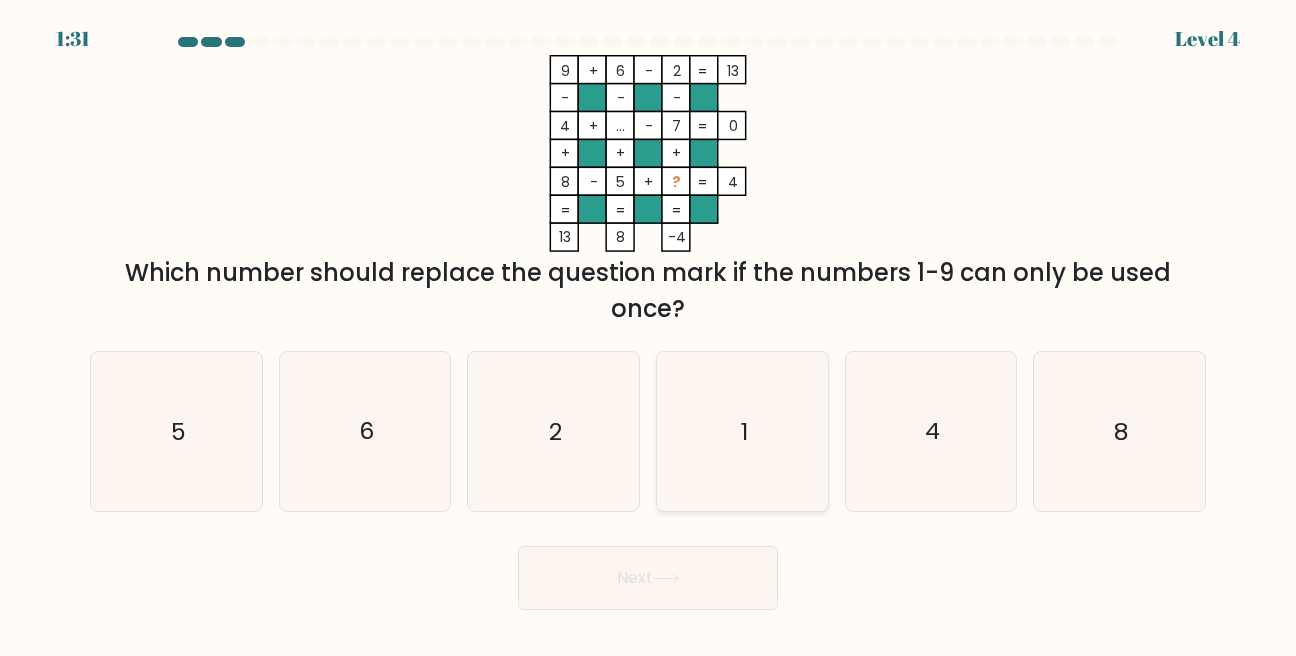 click on "1" 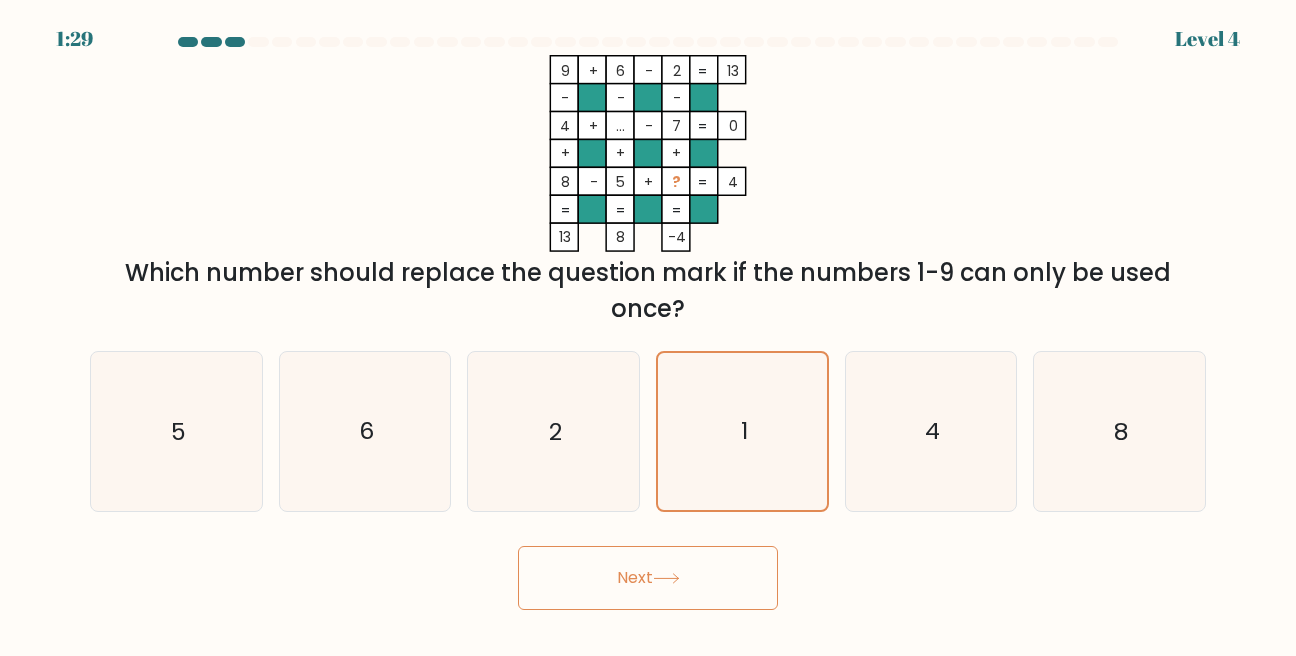 click on "Next" at bounding box center (648, 578) 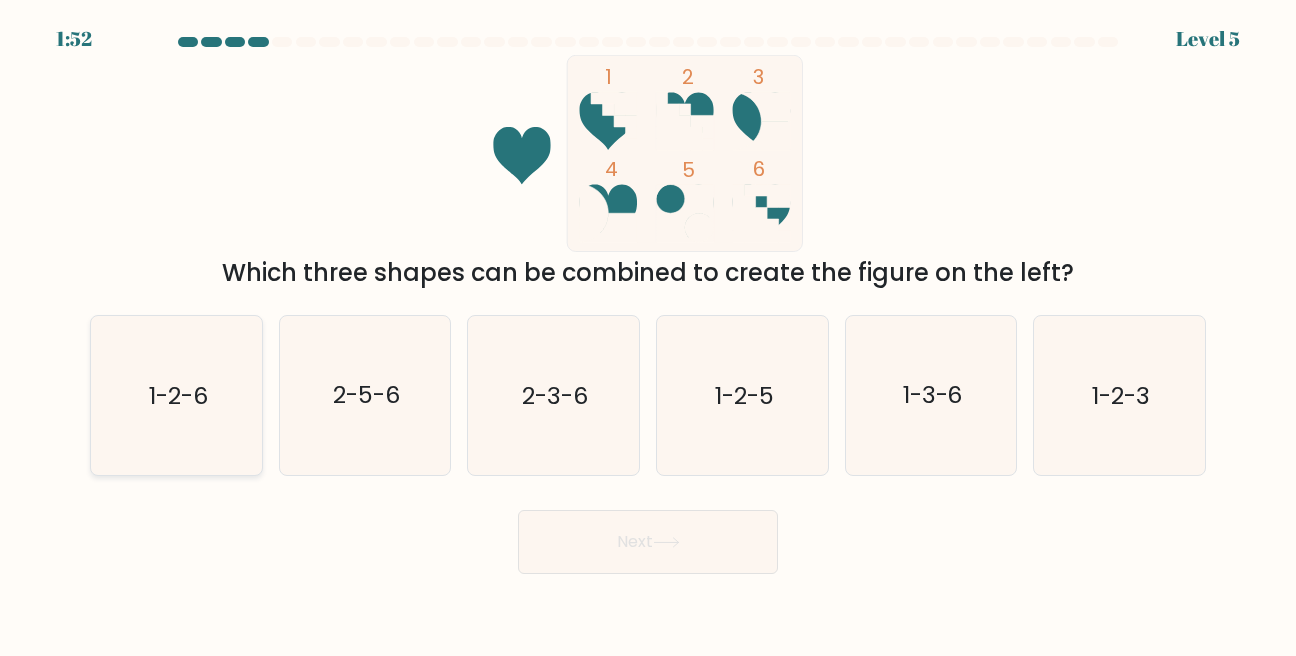click on "1-2-6" 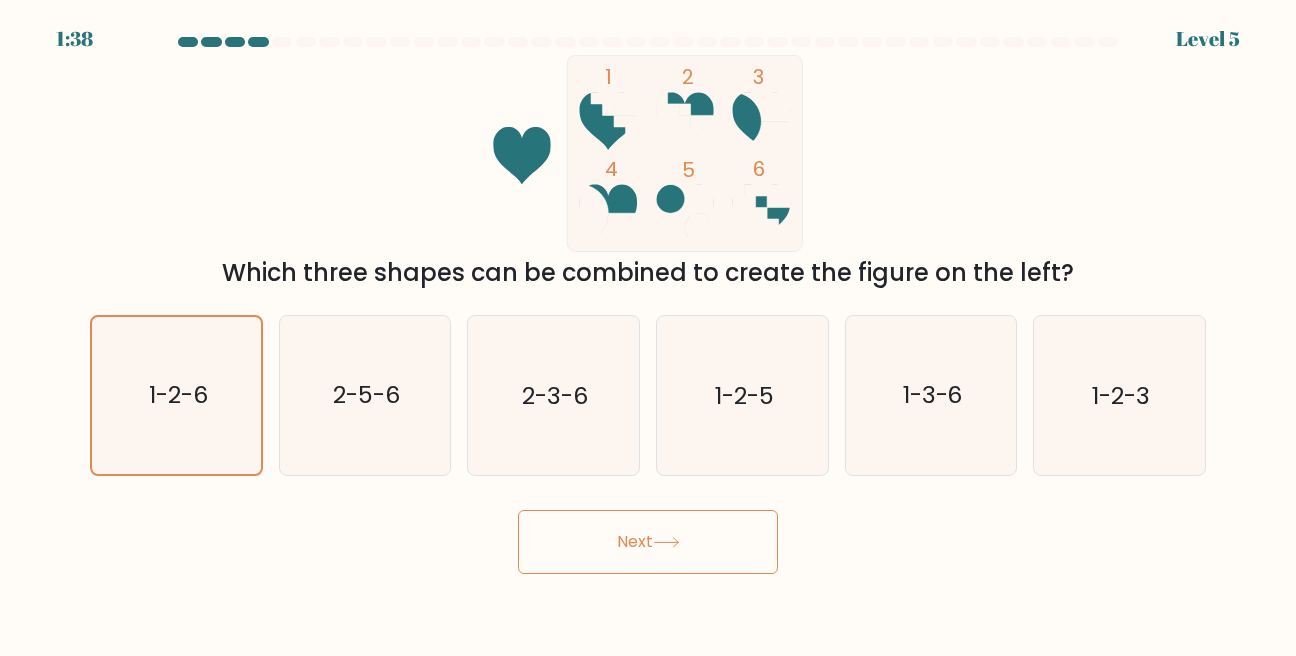 click on "Next" at bounding box center (648, 542) 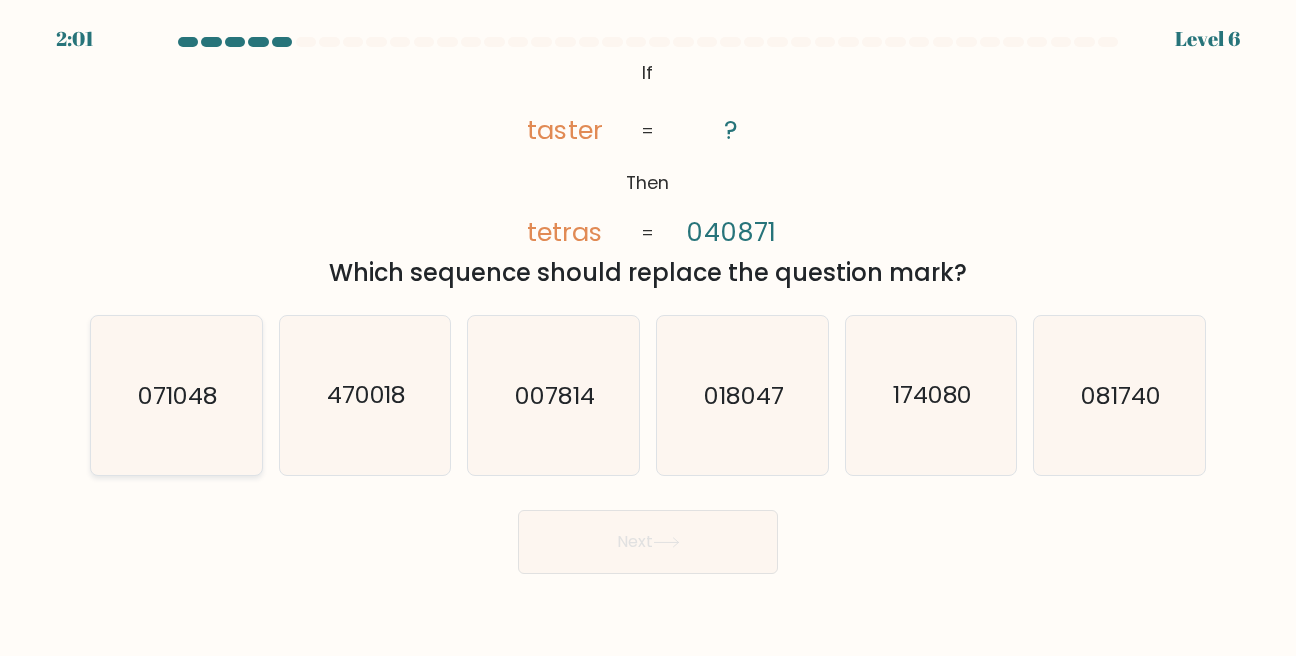 click on "071048" 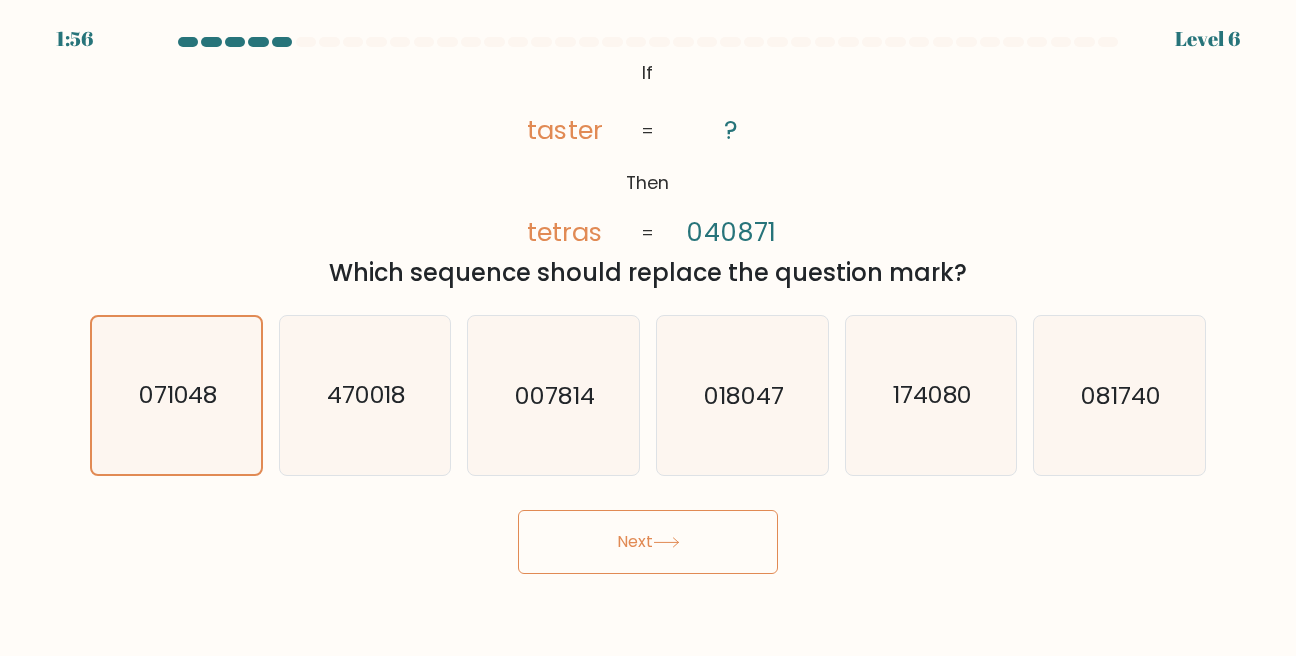click on "Next" at bounding box center (648, 542) 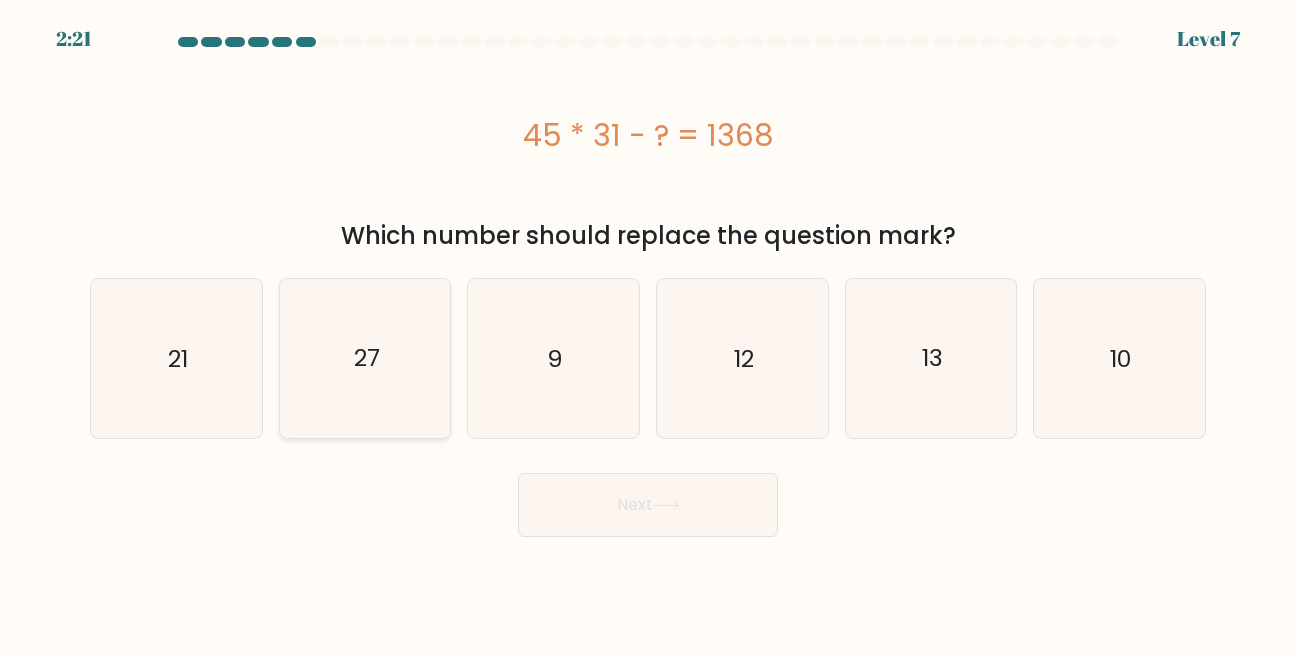 click on "27" 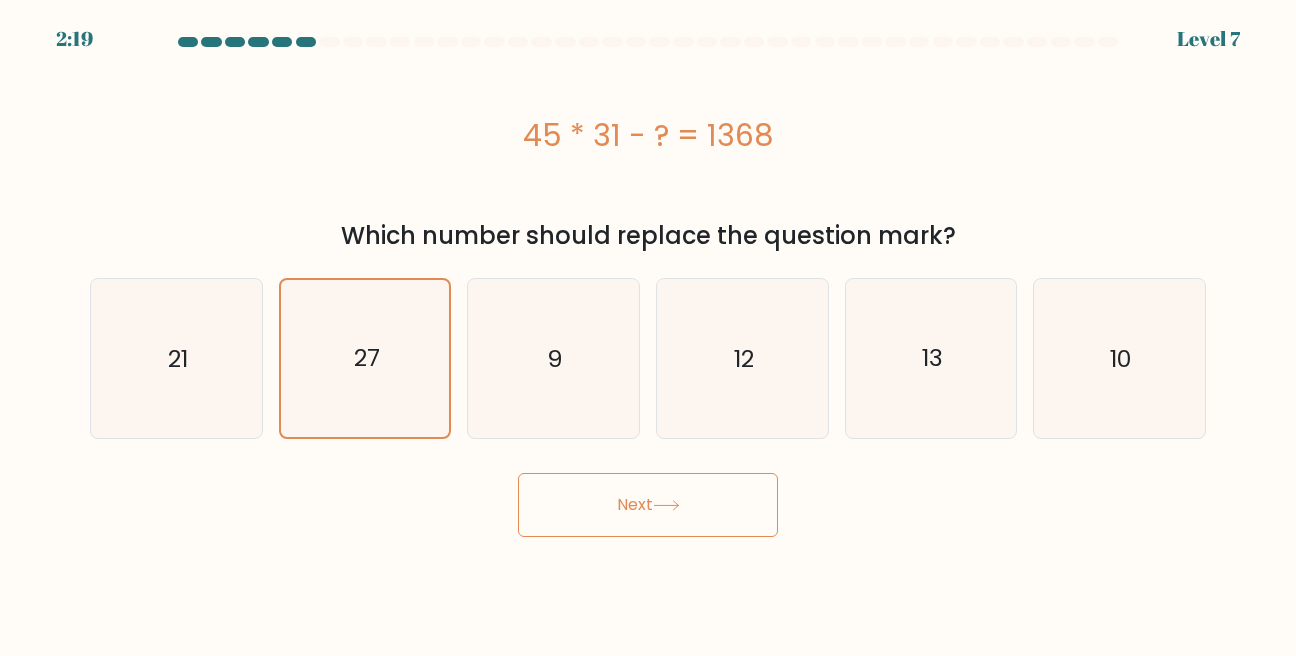 click 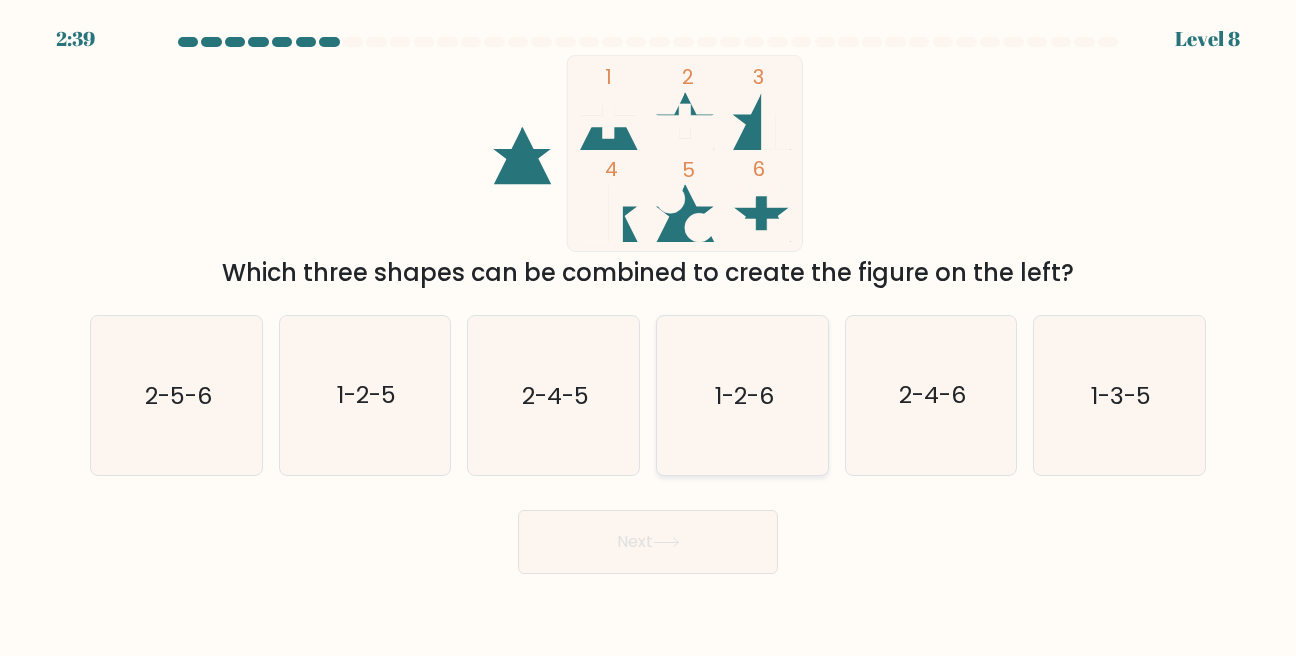 click on "1-2-6" 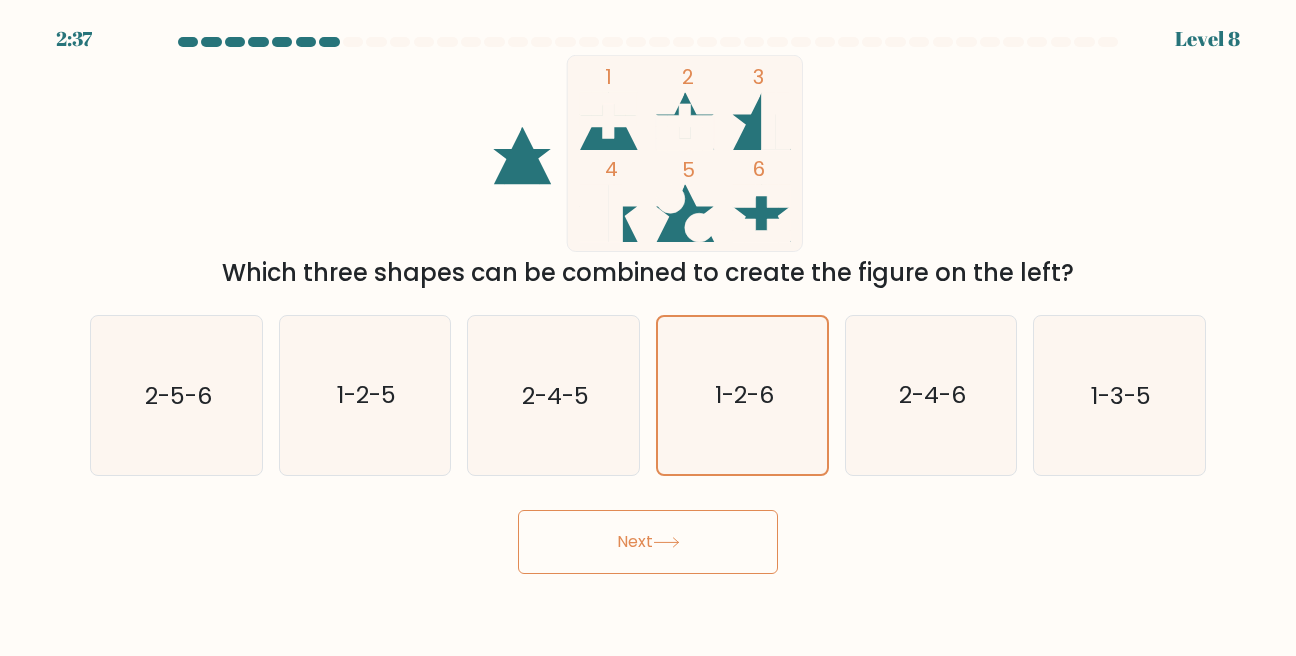 click on "Next" at bounding box center [648, 542] 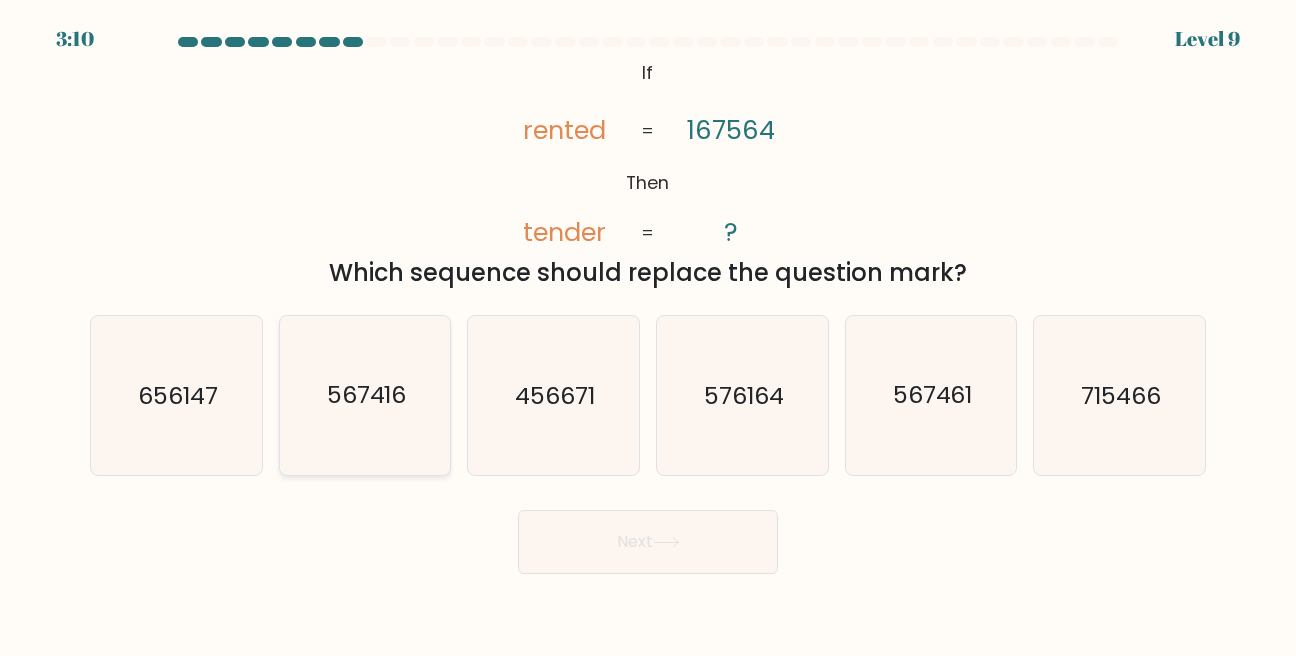 click on "567416" 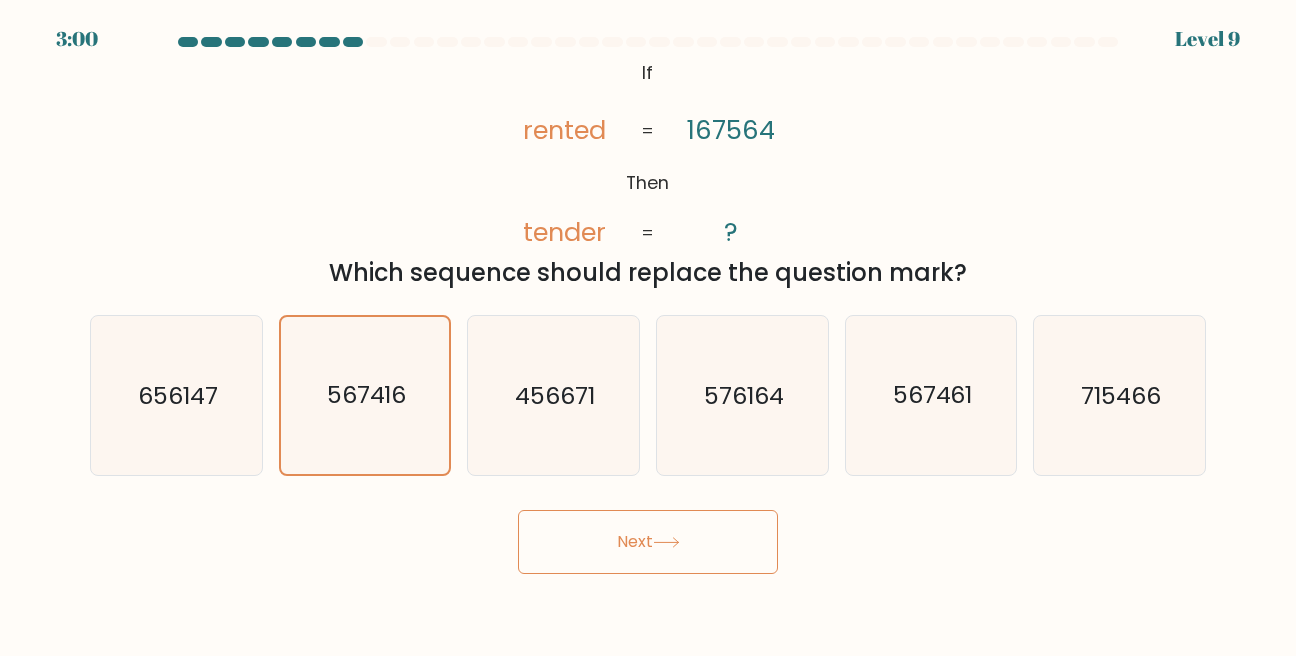 click on "Next" at bounding box center [648, 542] 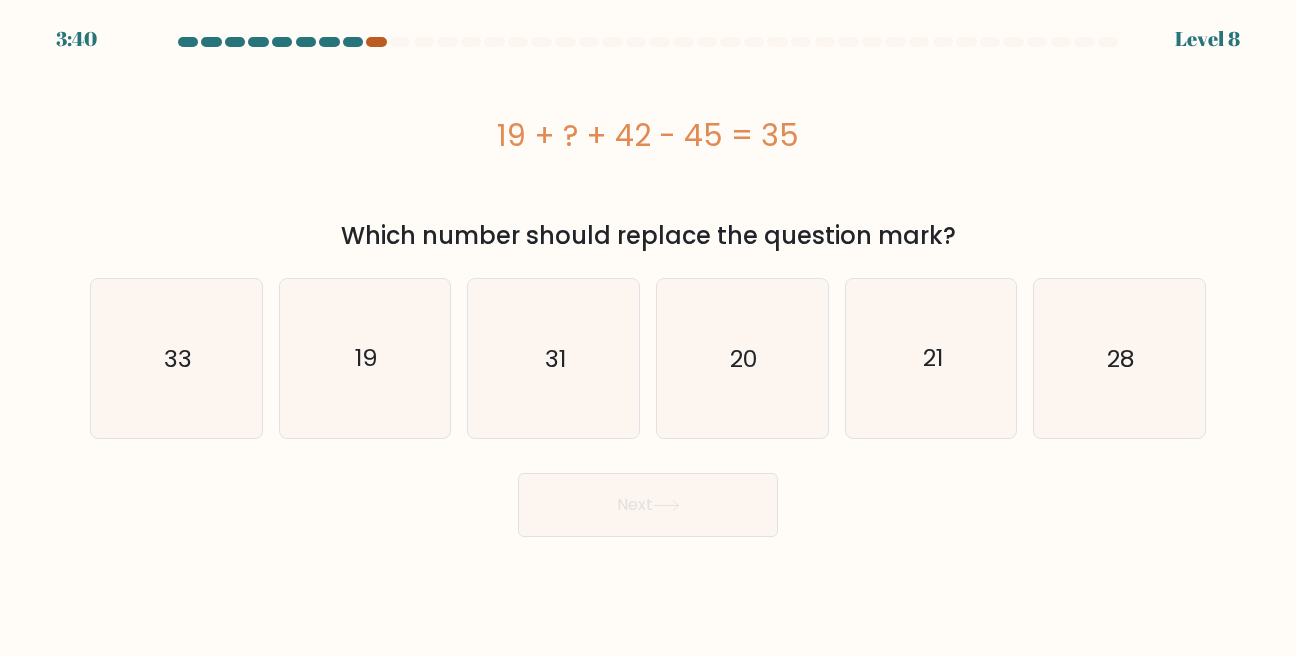 click at bounding box center (376, 42) 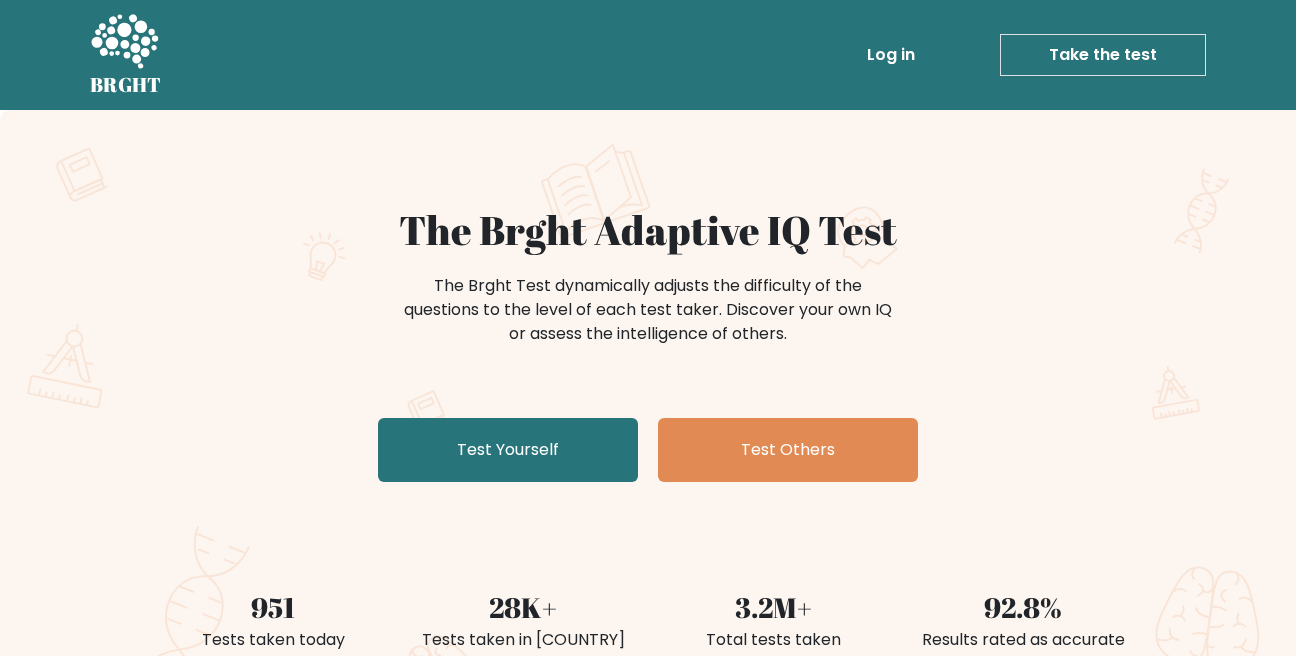 scroll, scrollTop: 0, scrollLeft: 0, axis: both 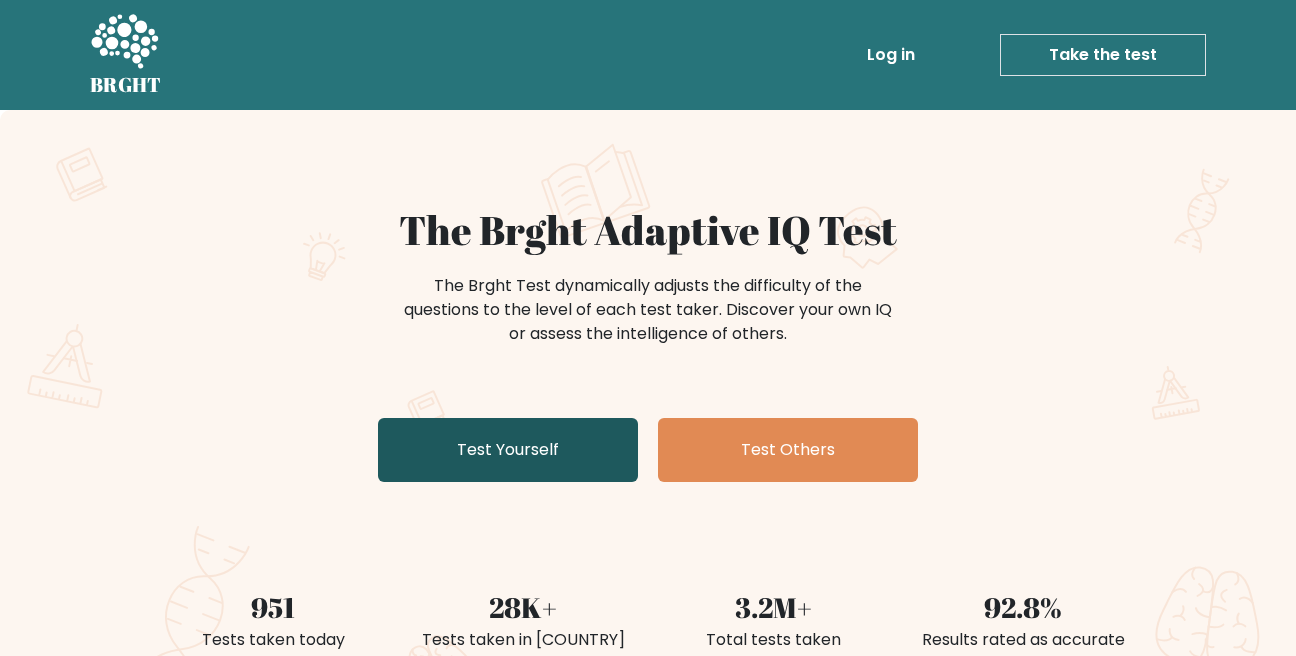 click on "Test Yourself" at bounding box center [508, 450] 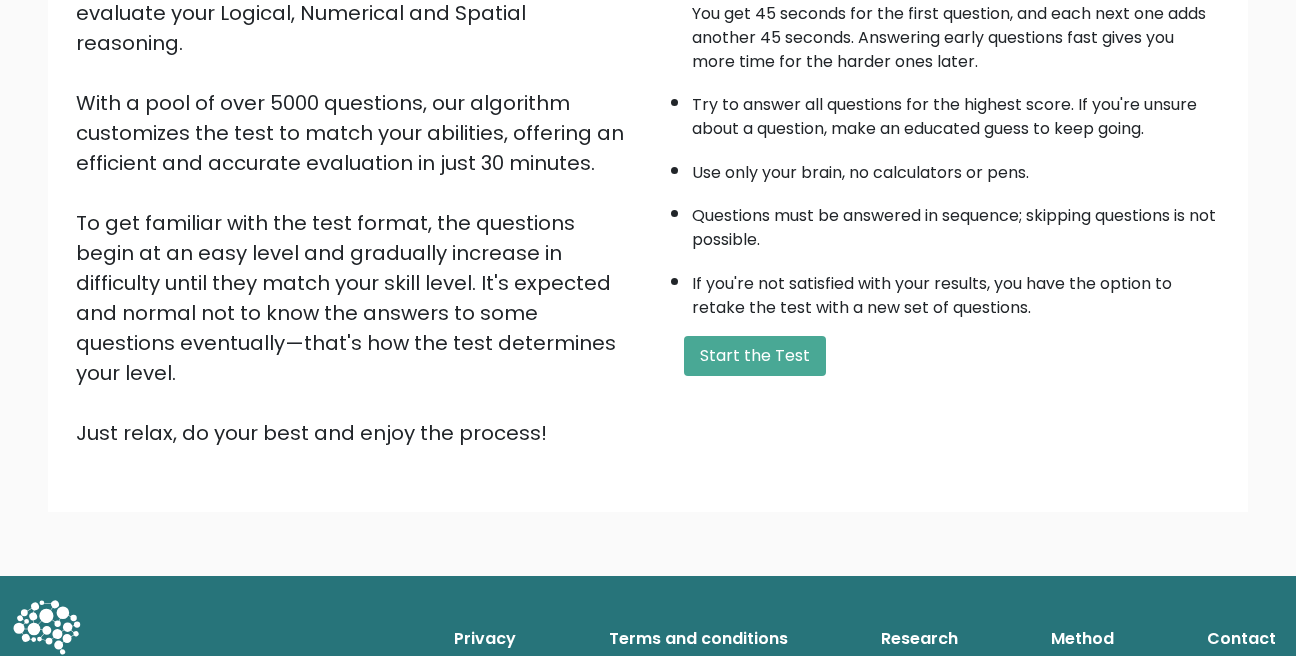 scroll, scrollTop: 276, scrollLeft: 0, axis: vertical 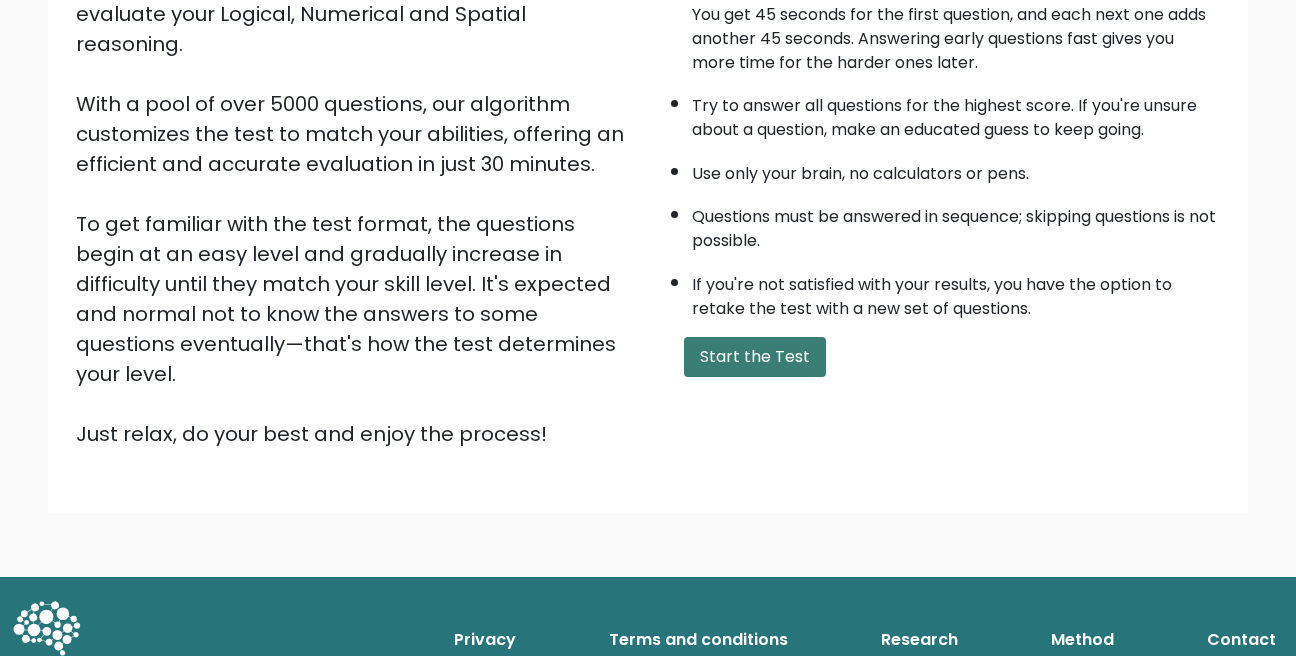 click on "A few things before you start:
The test has 40 questions and needs to be finished in 30 minutes. You get 45 seconds for the first question, and each next one adds another 45 seconds. Answering early questions fast gives you more time for the harder ones later.
Try to answer all questions for the highest score. If you're unsure about a question, make an educated guess to keep going.
Use only your brain, no calculators or pens.
Questions must be answered in sequence; skipping questions is not possible.
If you're not satisfied with your results, you have the option to retake the test with a new set of questions.
Start the Test" at bounding box center [940, 190] 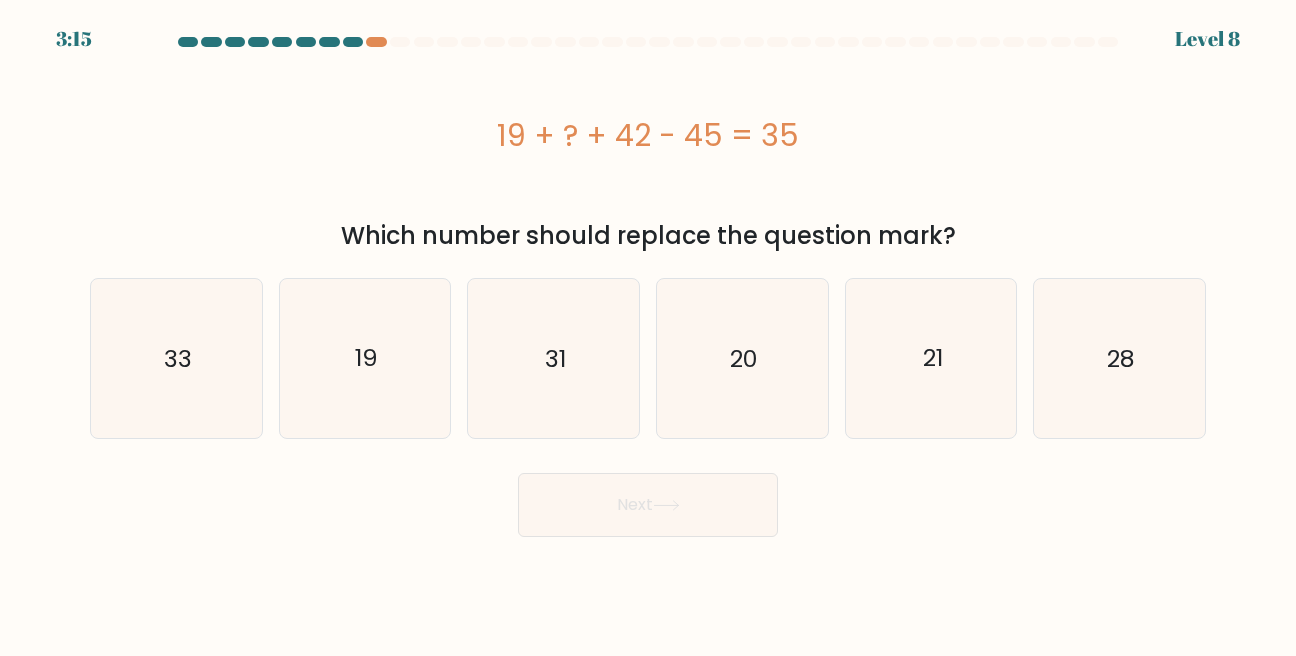 scroll, scrollTop: 0, scrollLeft: 0, axis: both 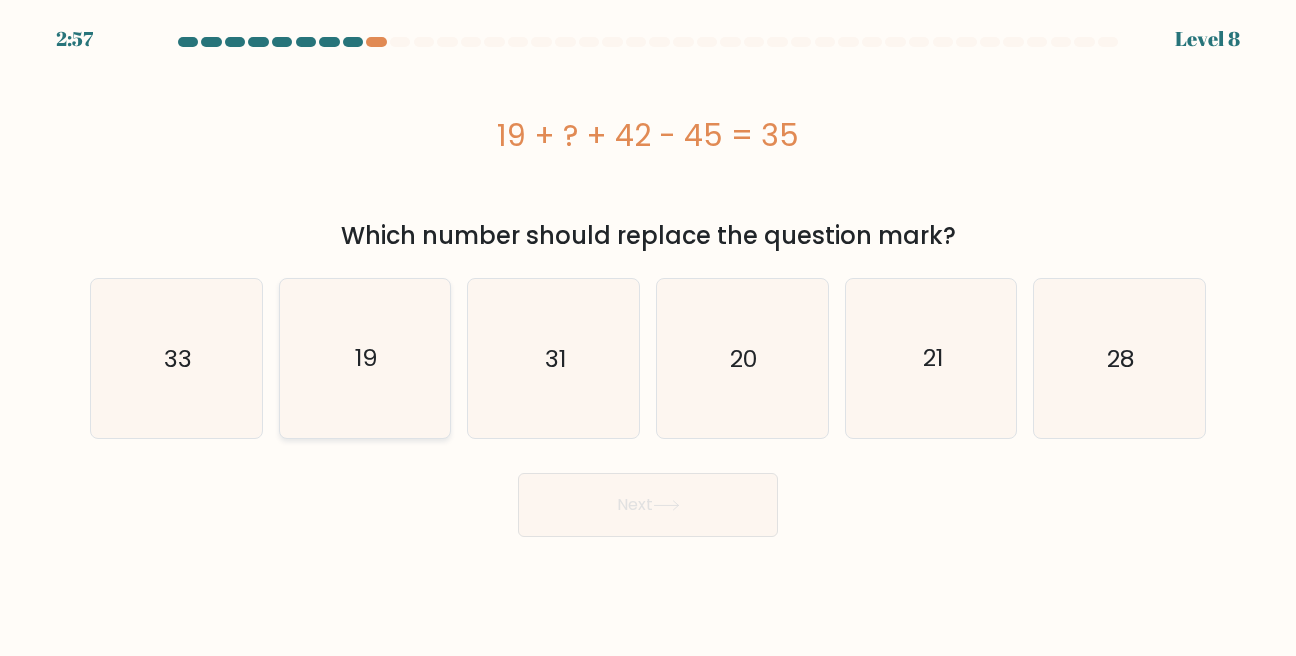 click on "19" 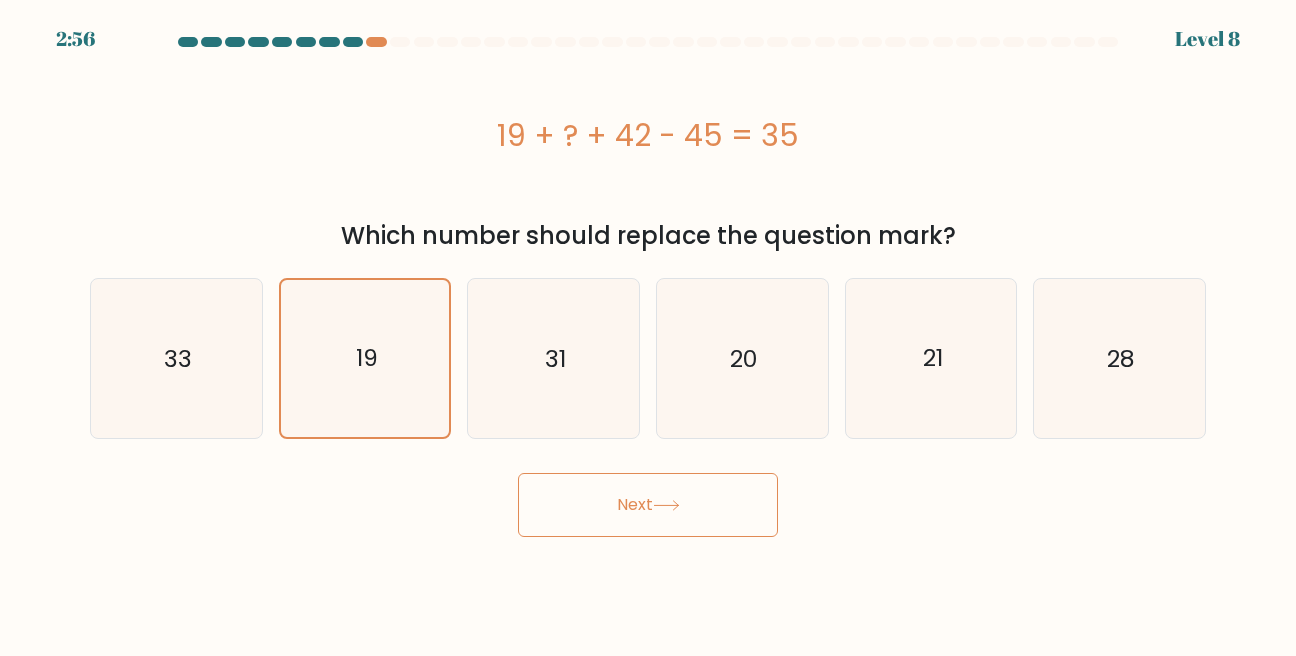 click on "Next" at bounding box center (648, 505) 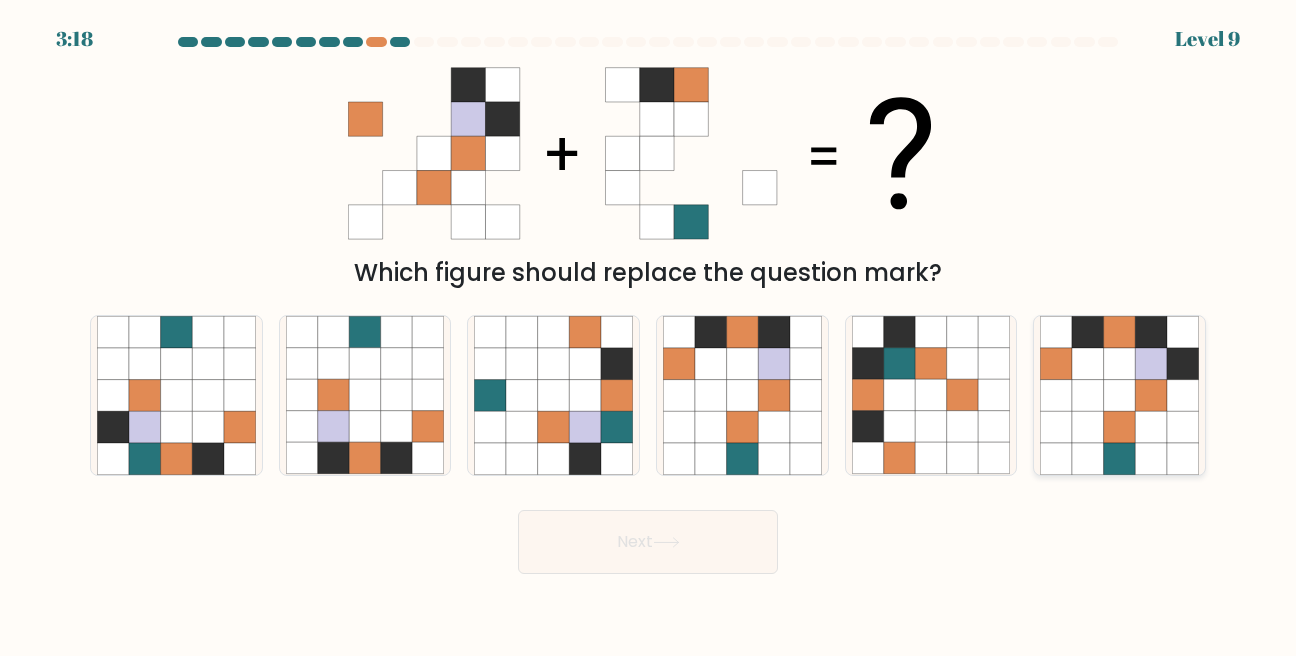 click 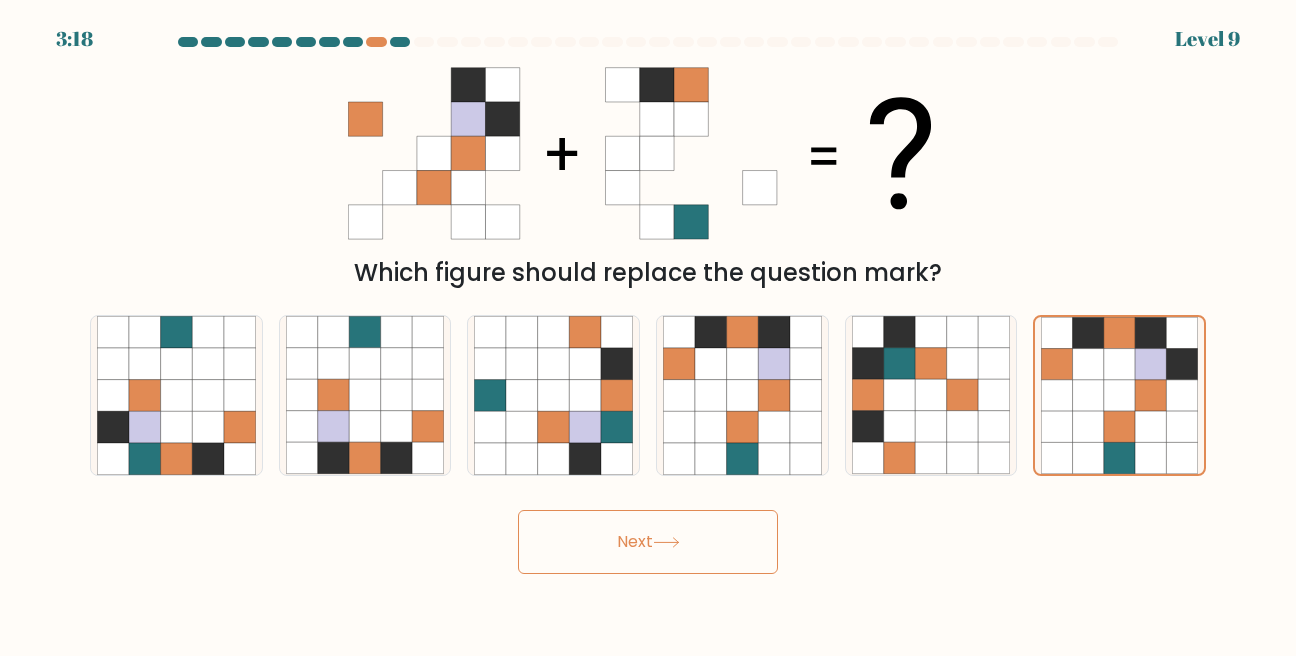 click on "Next" at bounding box center (648, 542) 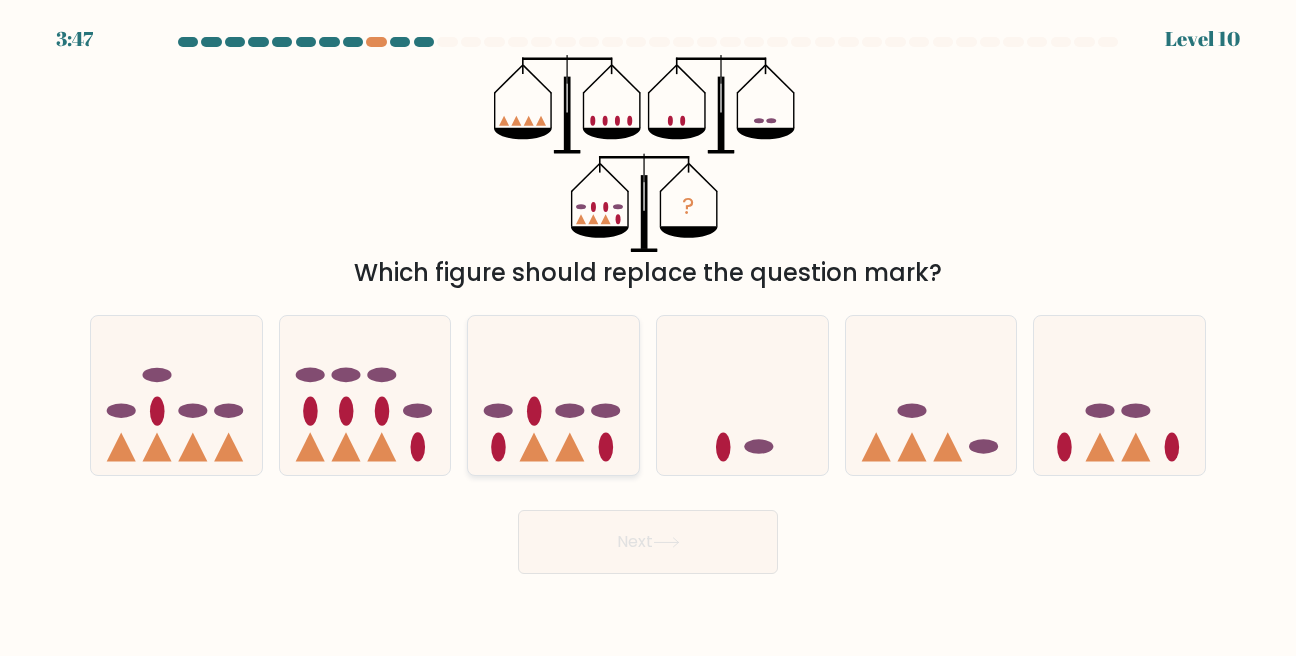 click 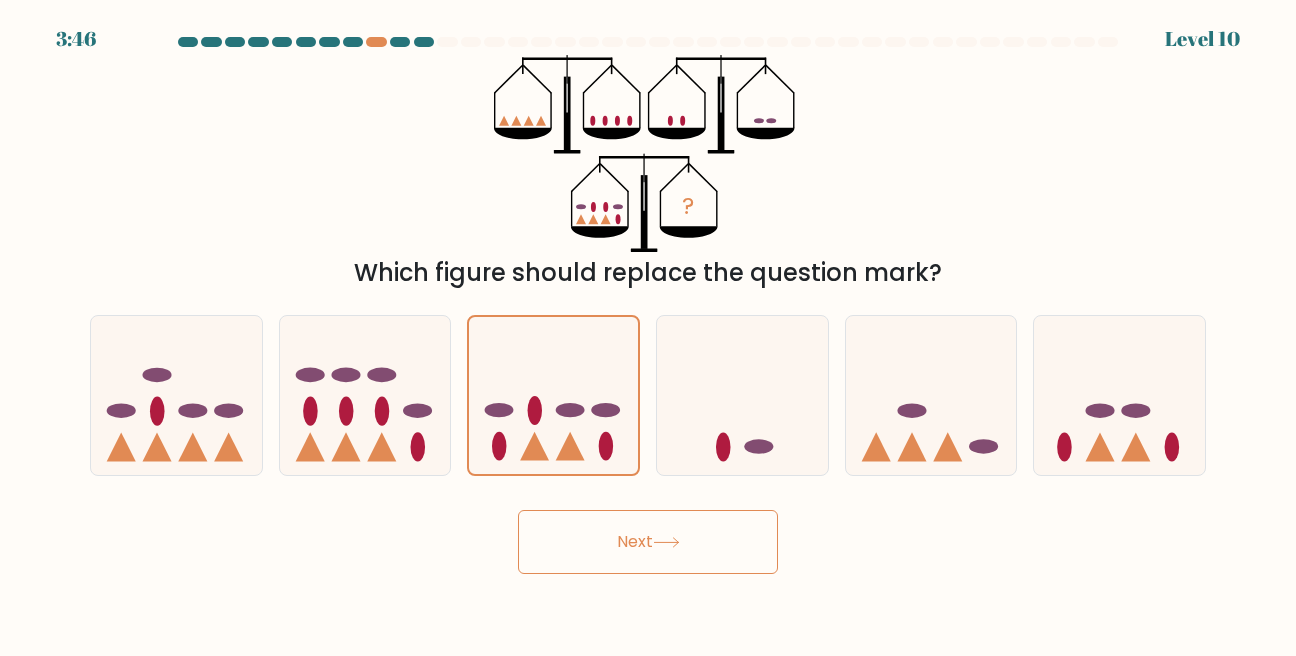 click on "Next" at bounding box center [648, 542] 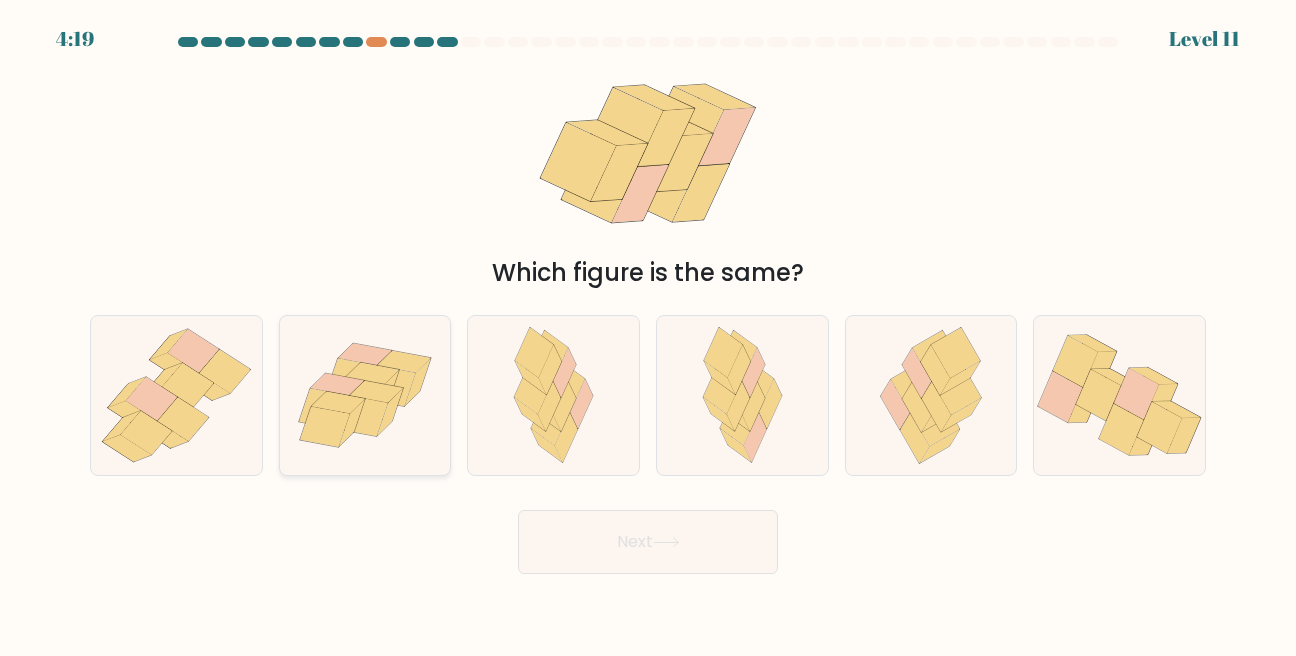 click 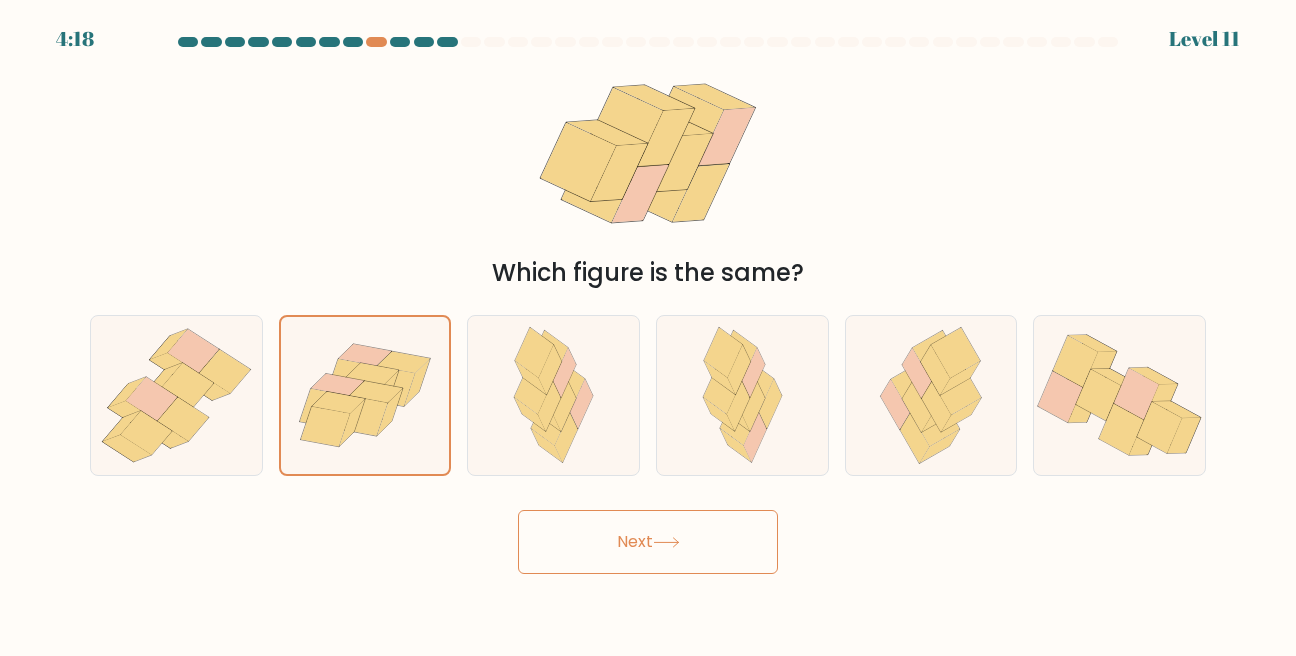 click on "Next" at bounding box center [648, 542] 